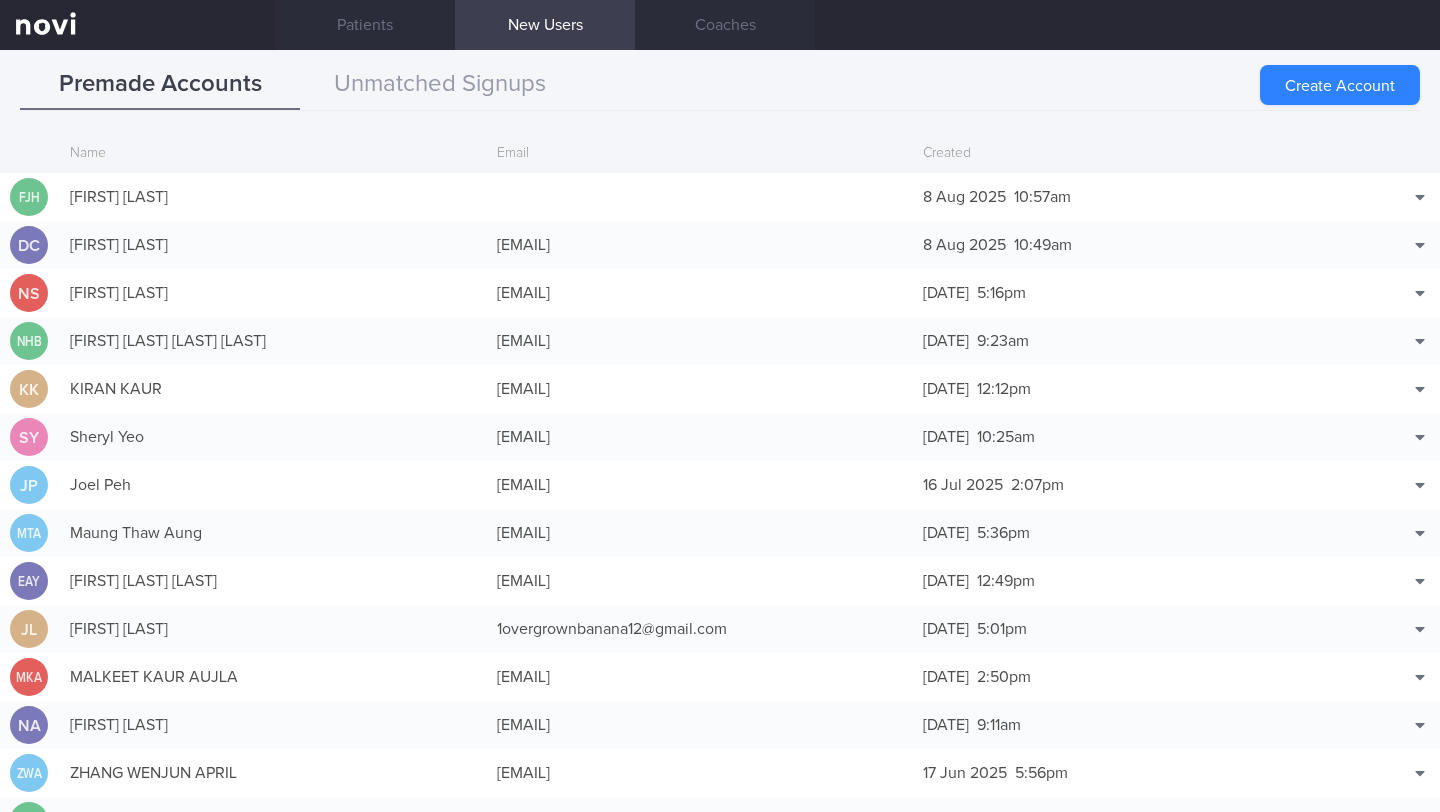 scroll, scrollTop: 0, scrollLeft: 0, axis: both 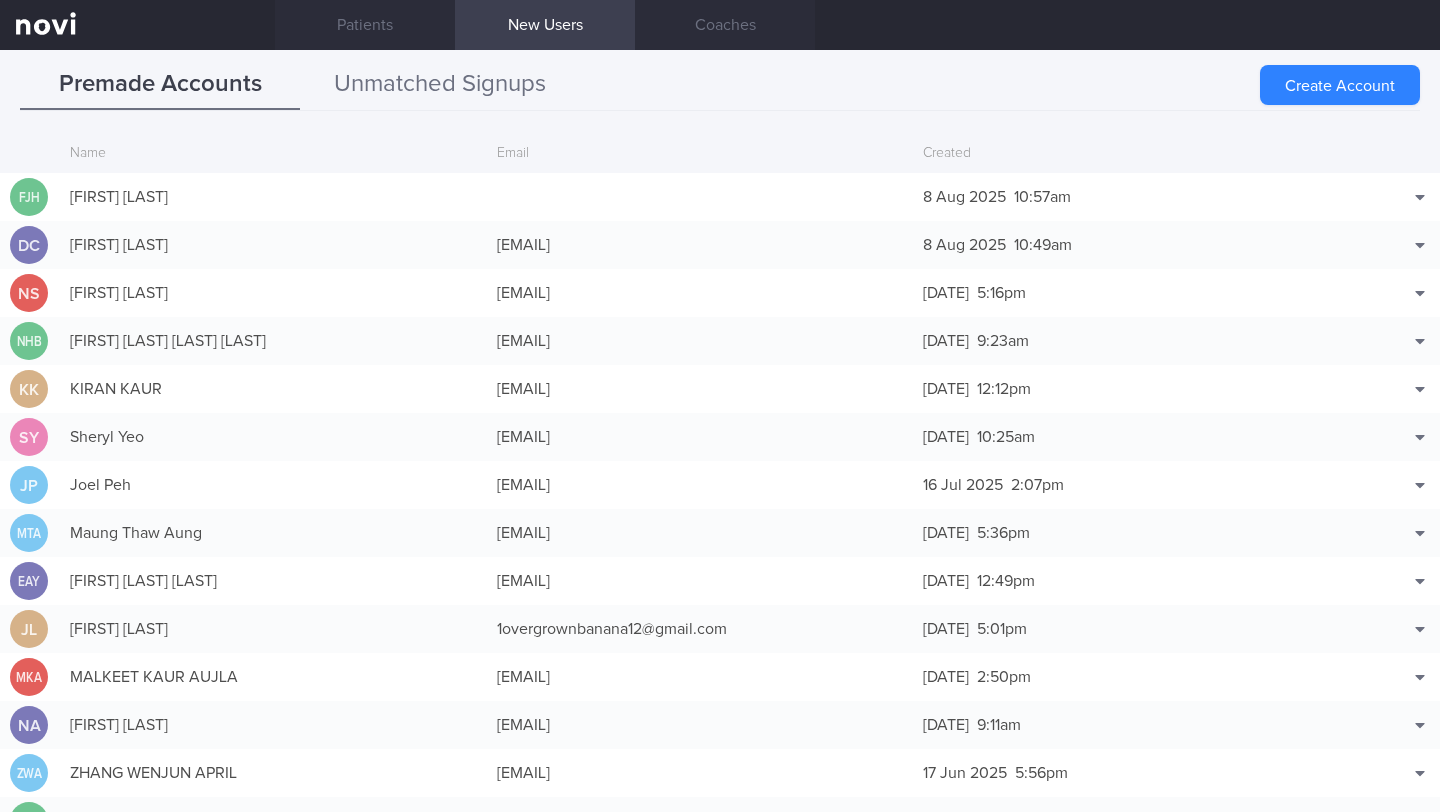 click on "Unmatched Signups" at bounding box center (440, 85) 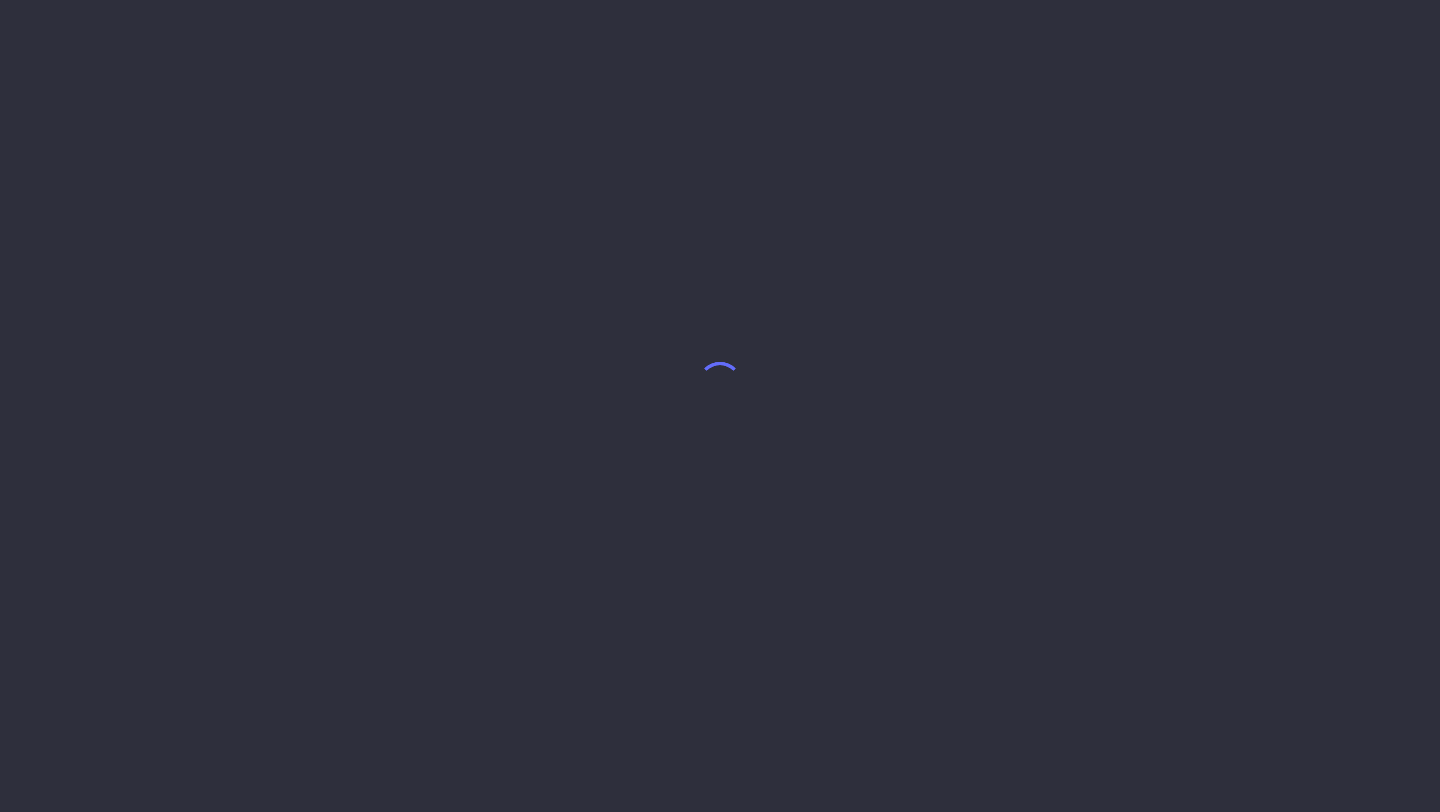 scroll, scrollTop: 0, scrollLeft: 0, axis: both 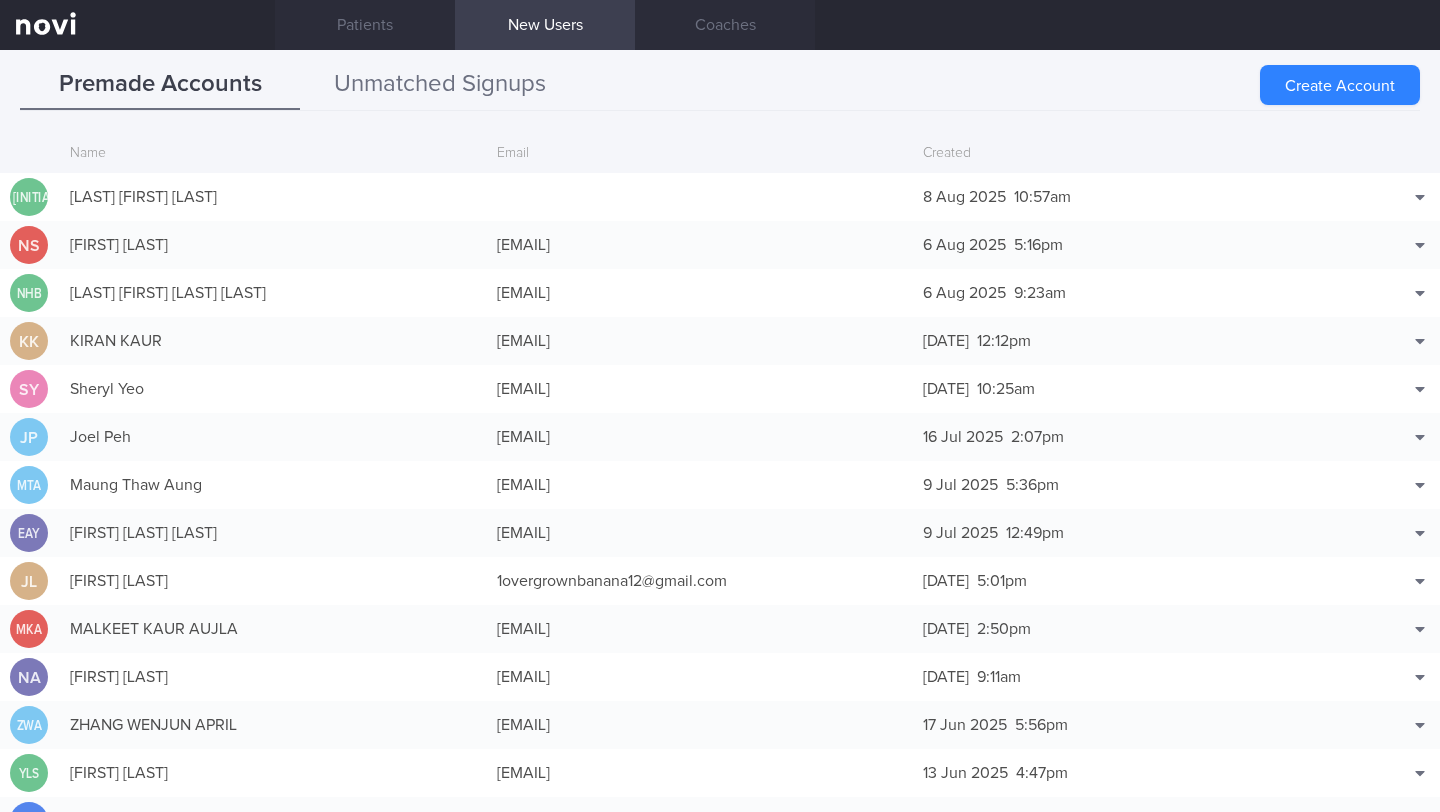 click on "Unmatched Signups" at bounding box center [440, 85] 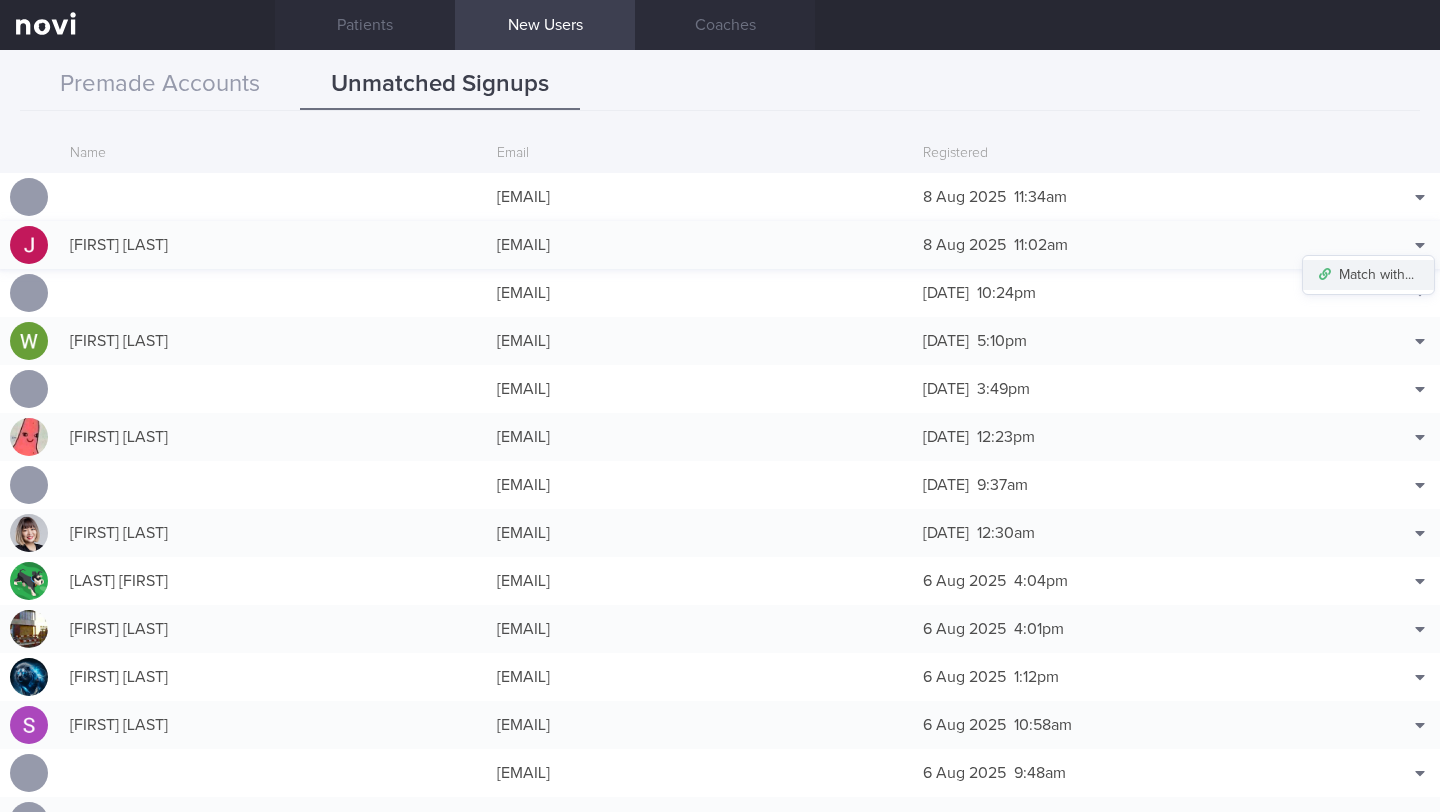 click on "Match with..." at bounding box center [1368, 275] 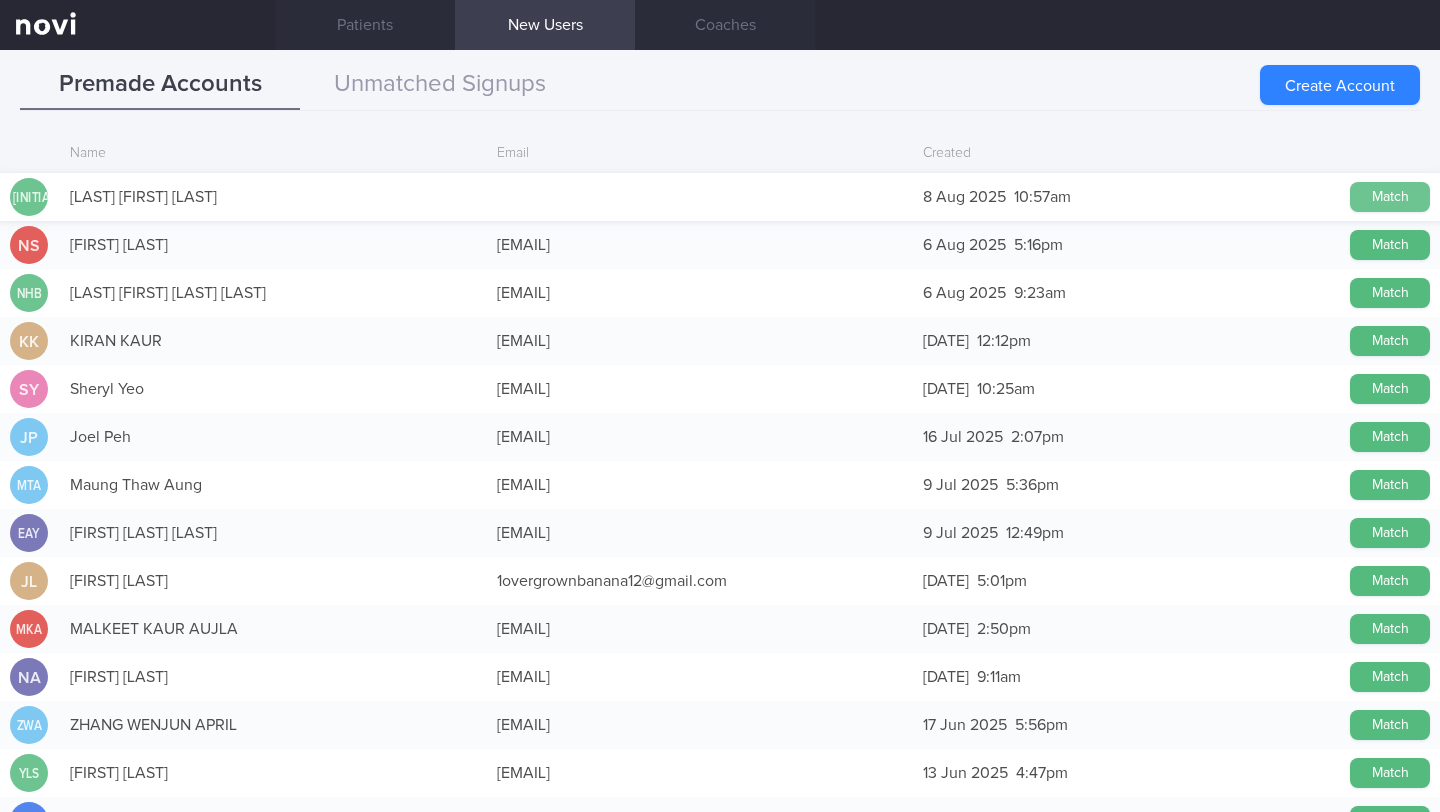 click on "Match" at bounding box center (1390, 197) 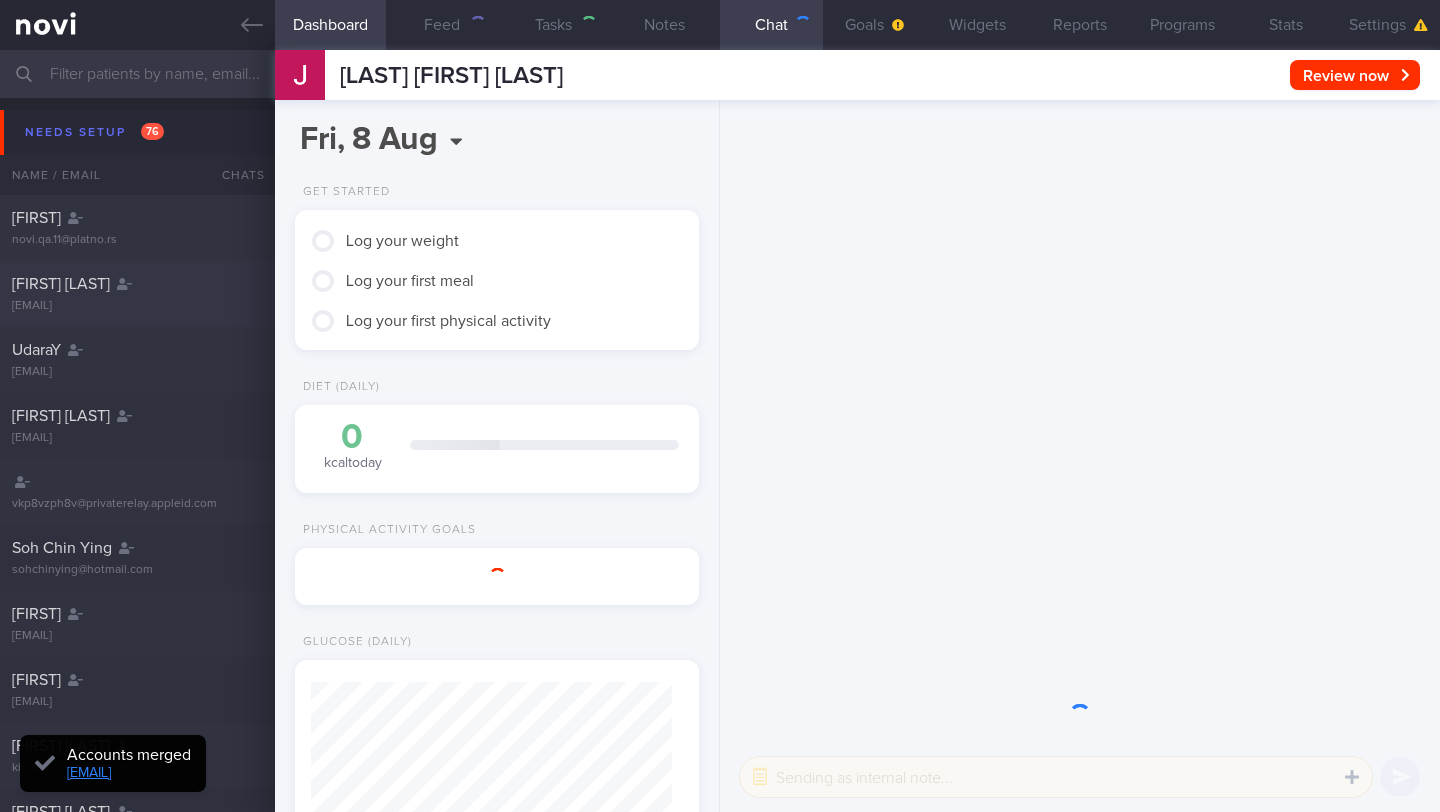 scroll, scrollTop: 999820, scrollLeft: 999639, axis: both 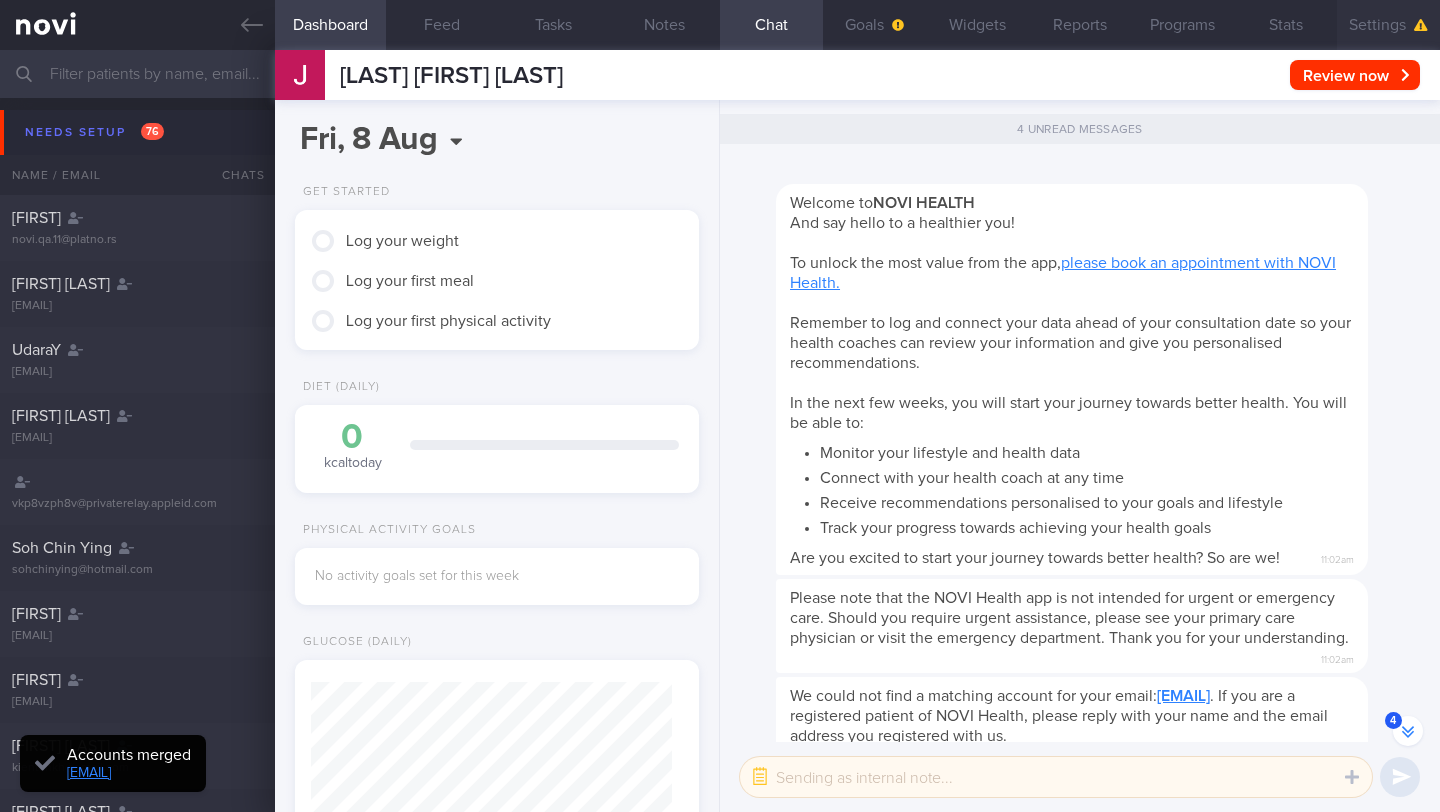 click on "Settings" at bounding box center [1388, 25] 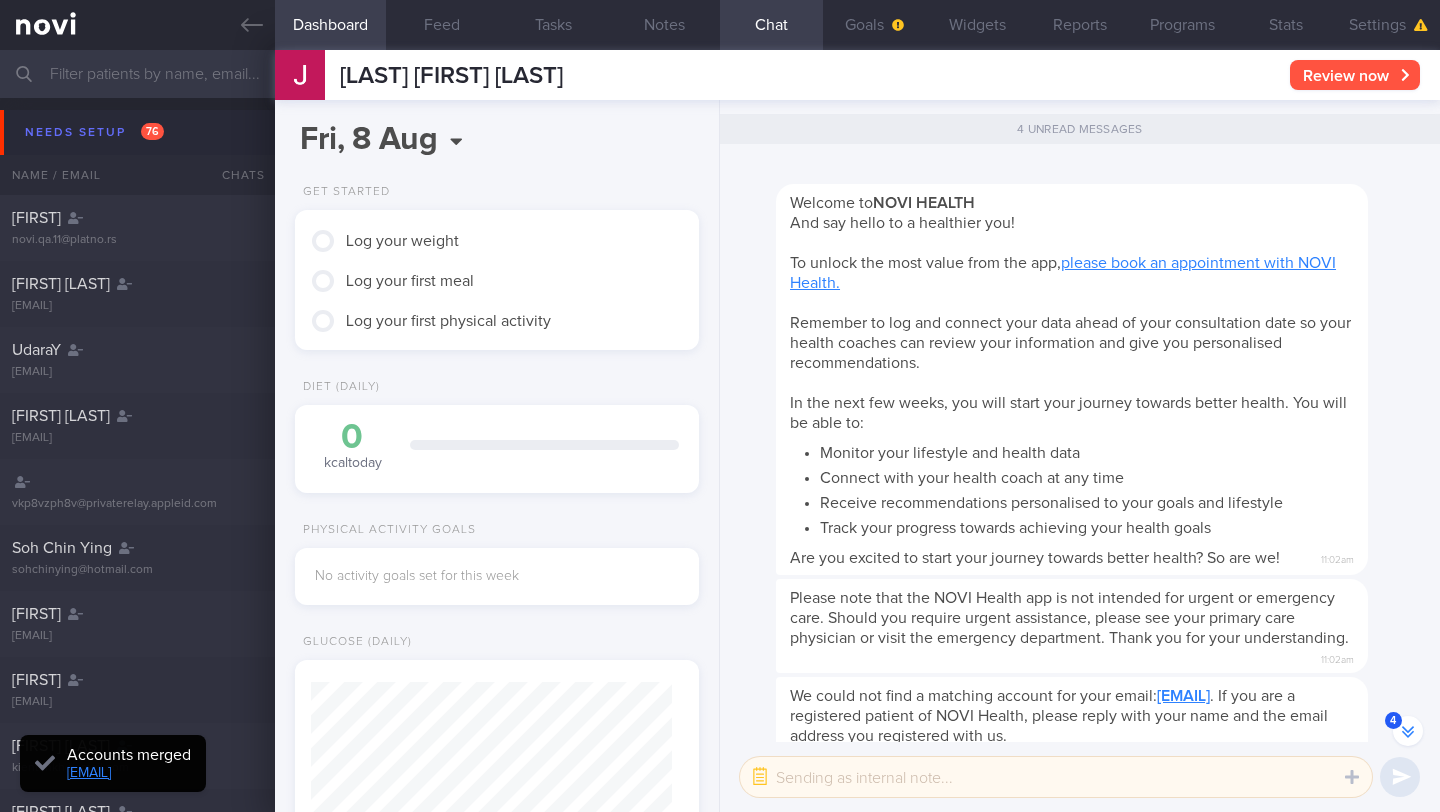 scroll, scrollTop: -161, scrollLeft: 0, axis: vertical 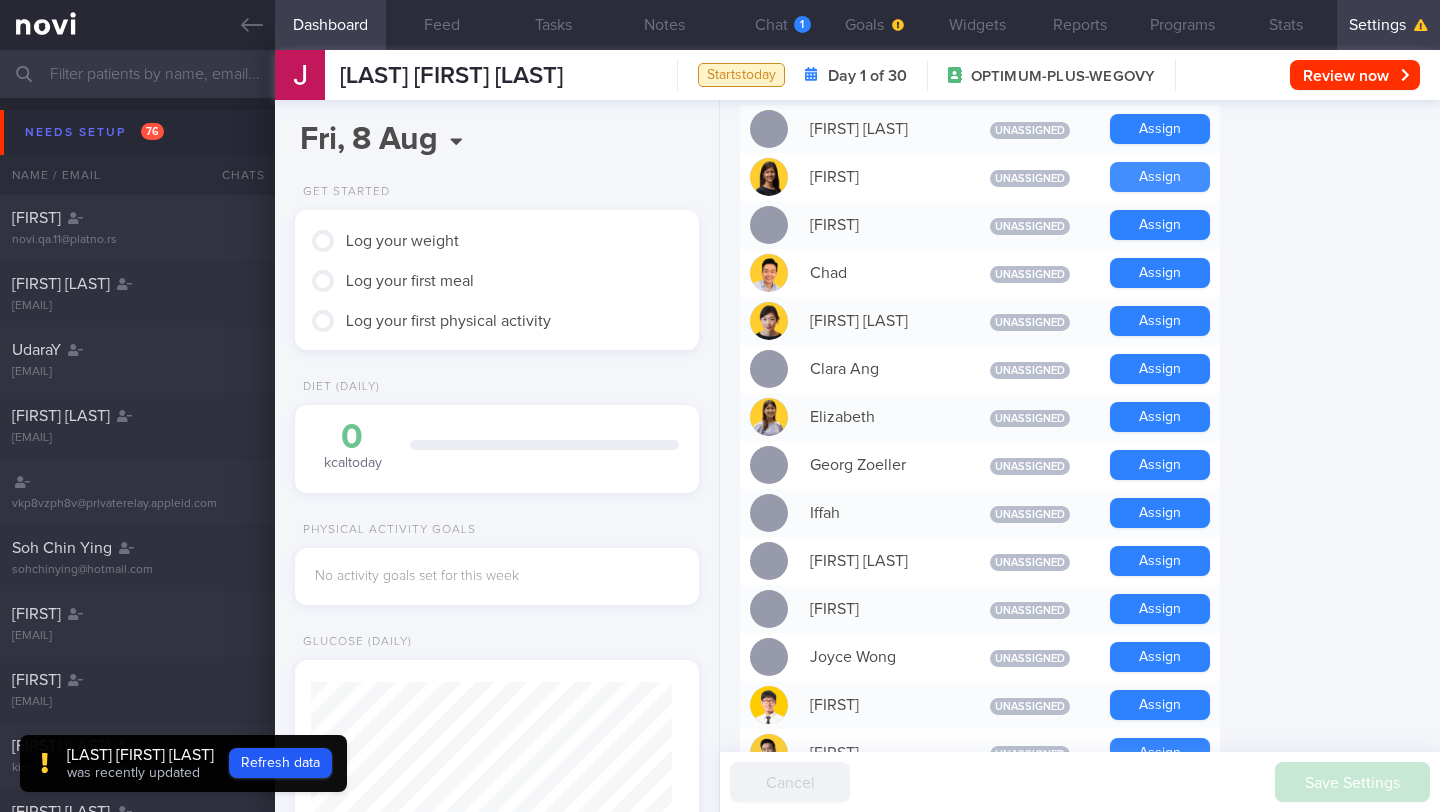click on "Assign" at bounding box center (1160, 177) 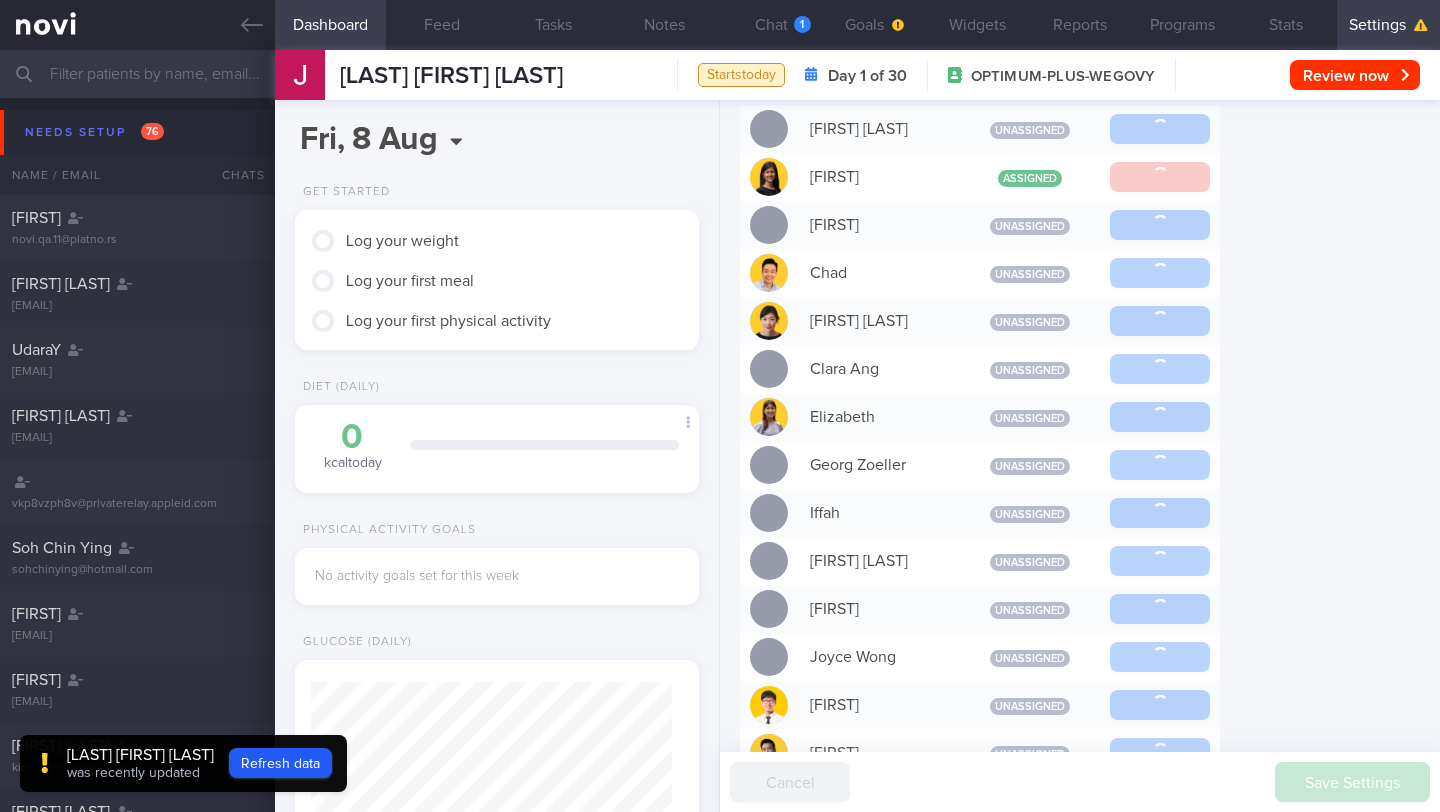 scroll, scrollTop: 531, scrollLeft: 0, axis: vertical 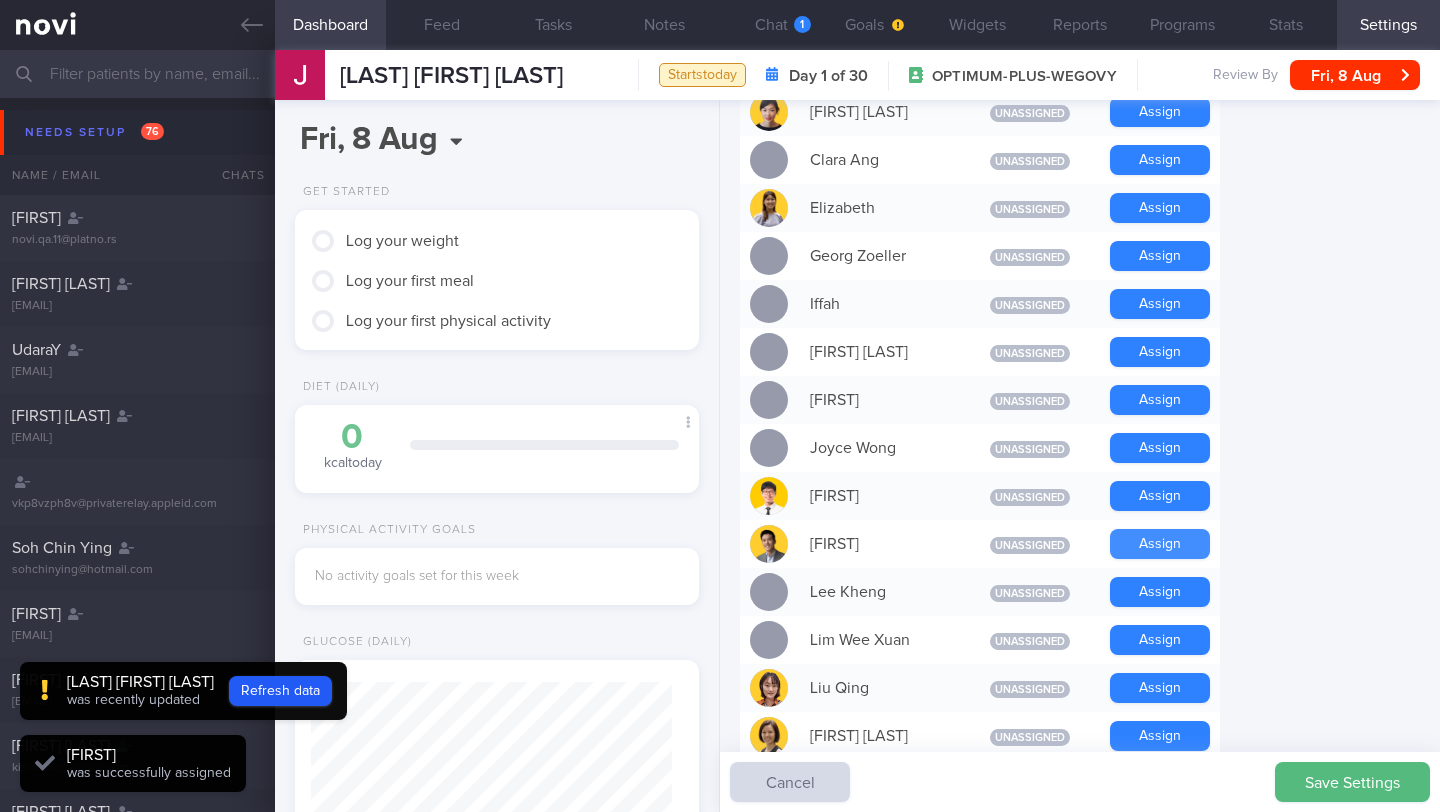 click on "Assign" at bounding box center [1160, 544] 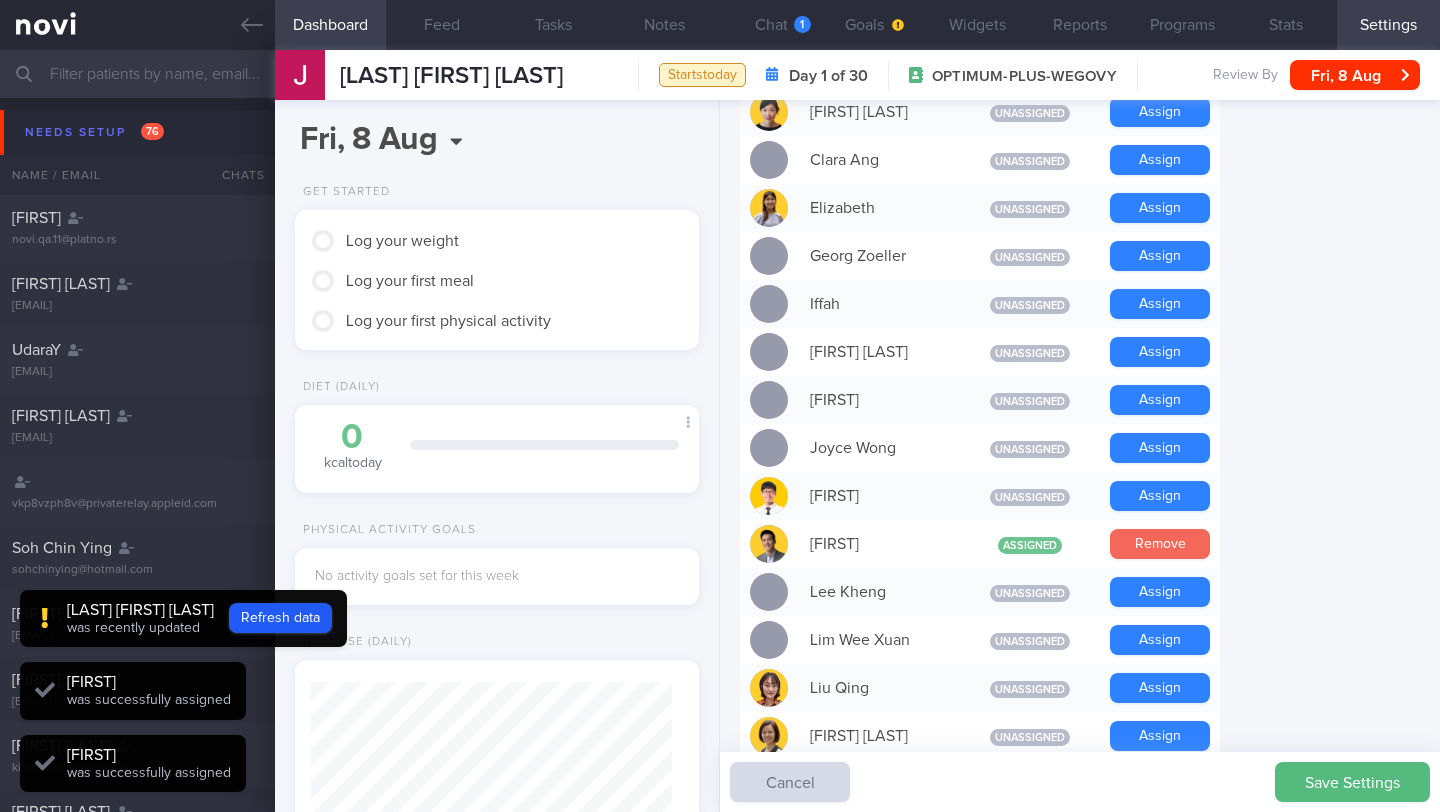 scroll, scrollTop: 999820, scrollLeft: 999639, axis: both 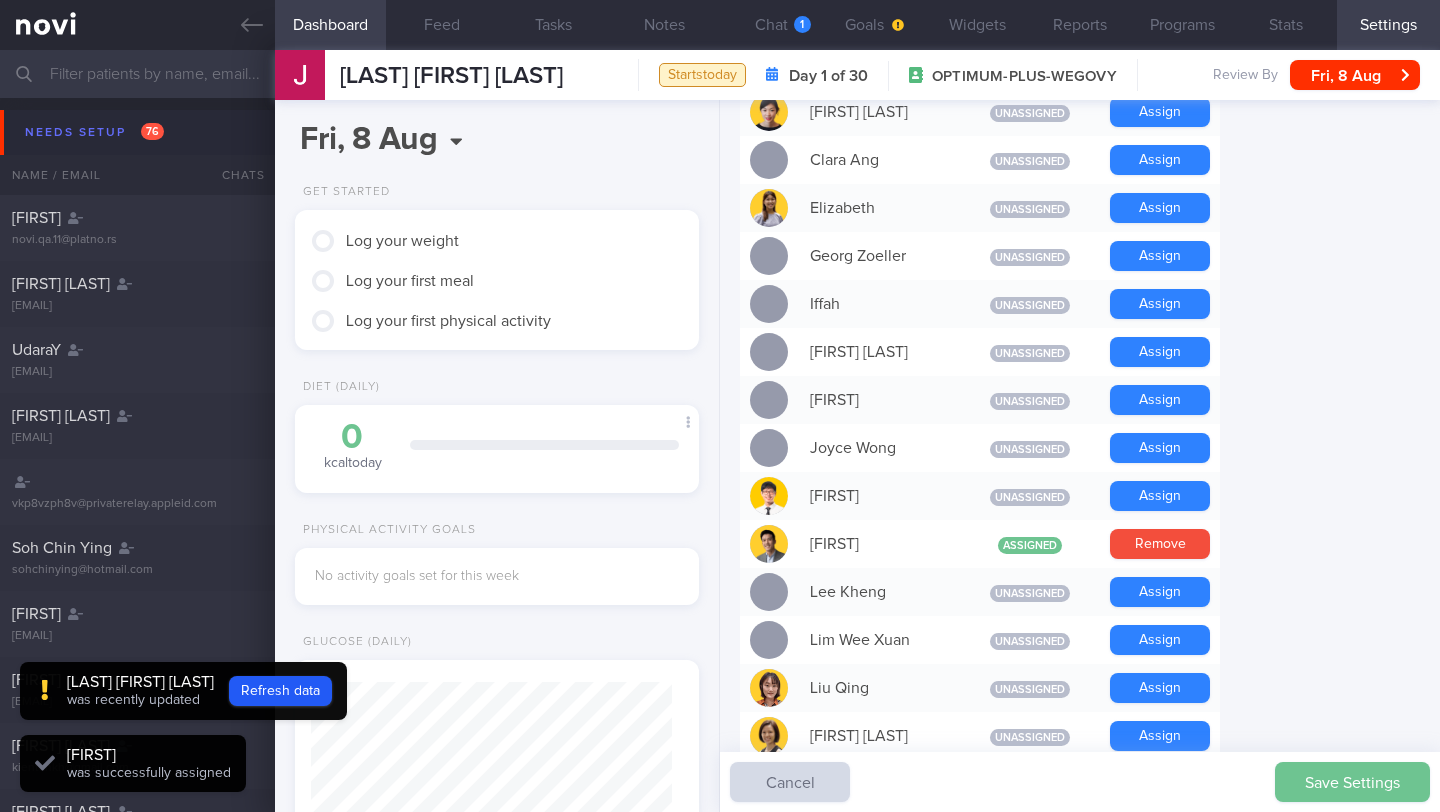 click on "Save Settings" at bounding box center (1352, 782) 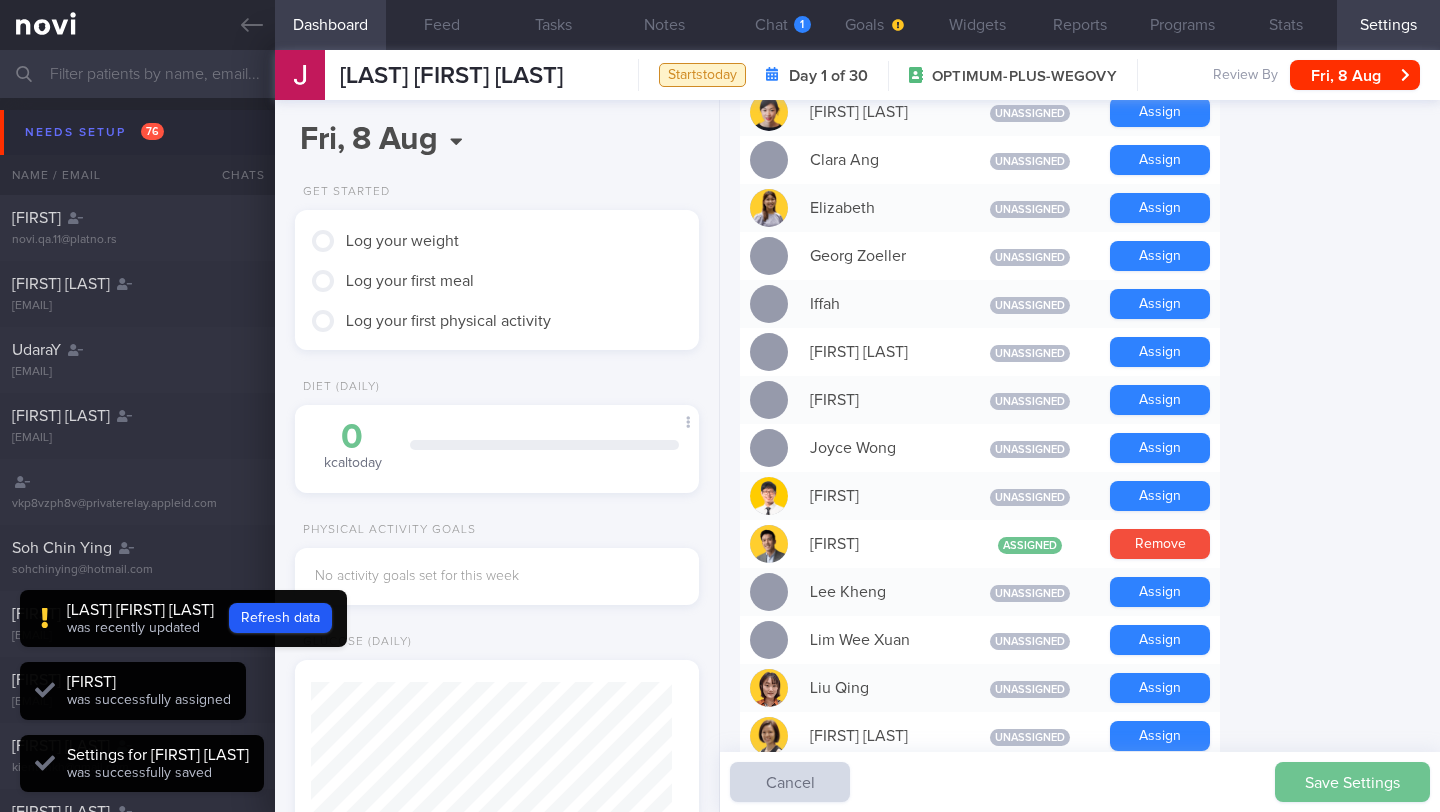 scroll, scrollTop: 999820, scrollLeft: 999639, axis: both 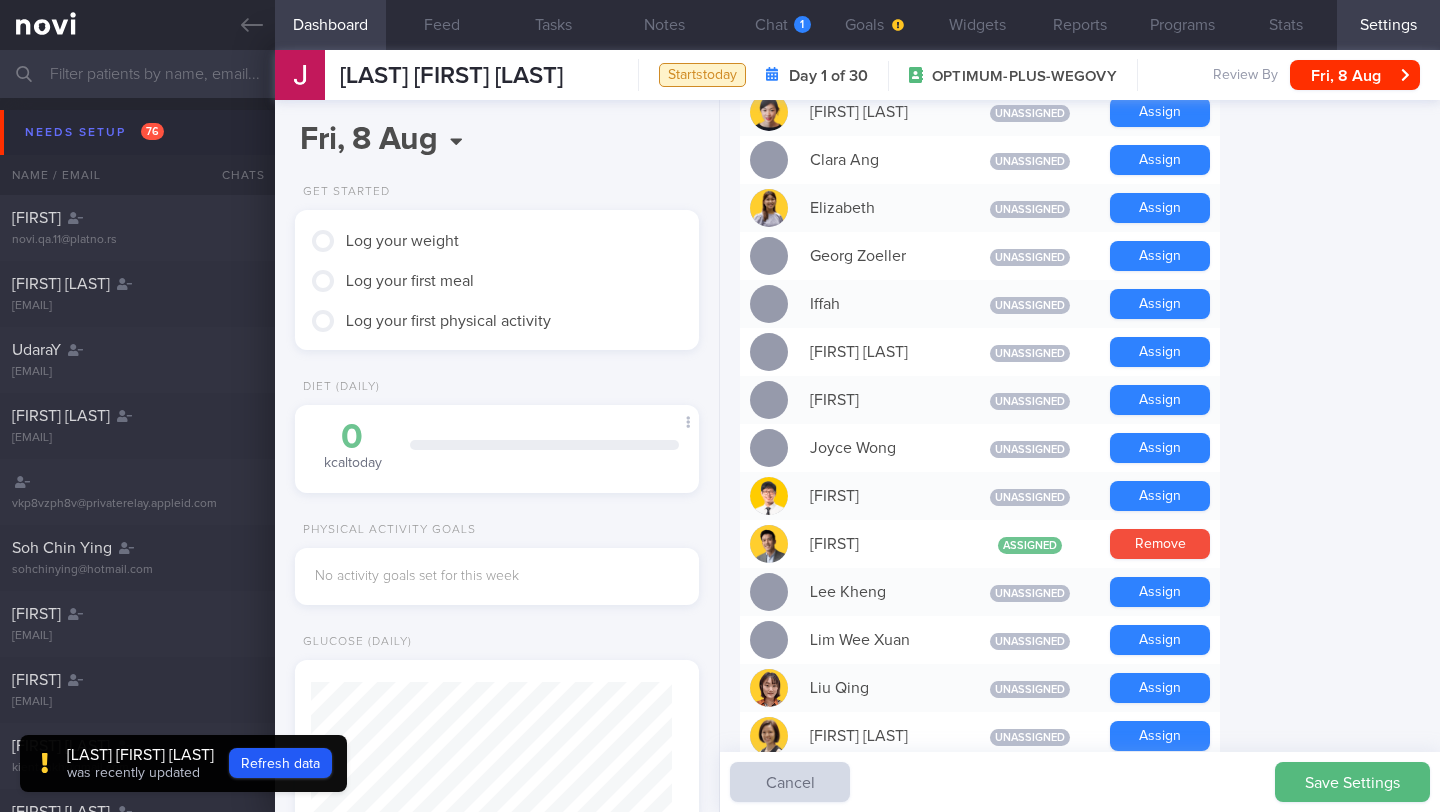 drag, startPoint x: 780, startPoint y: 16, endPoint x: 782, endPoint y: 81, distance: 65.03076 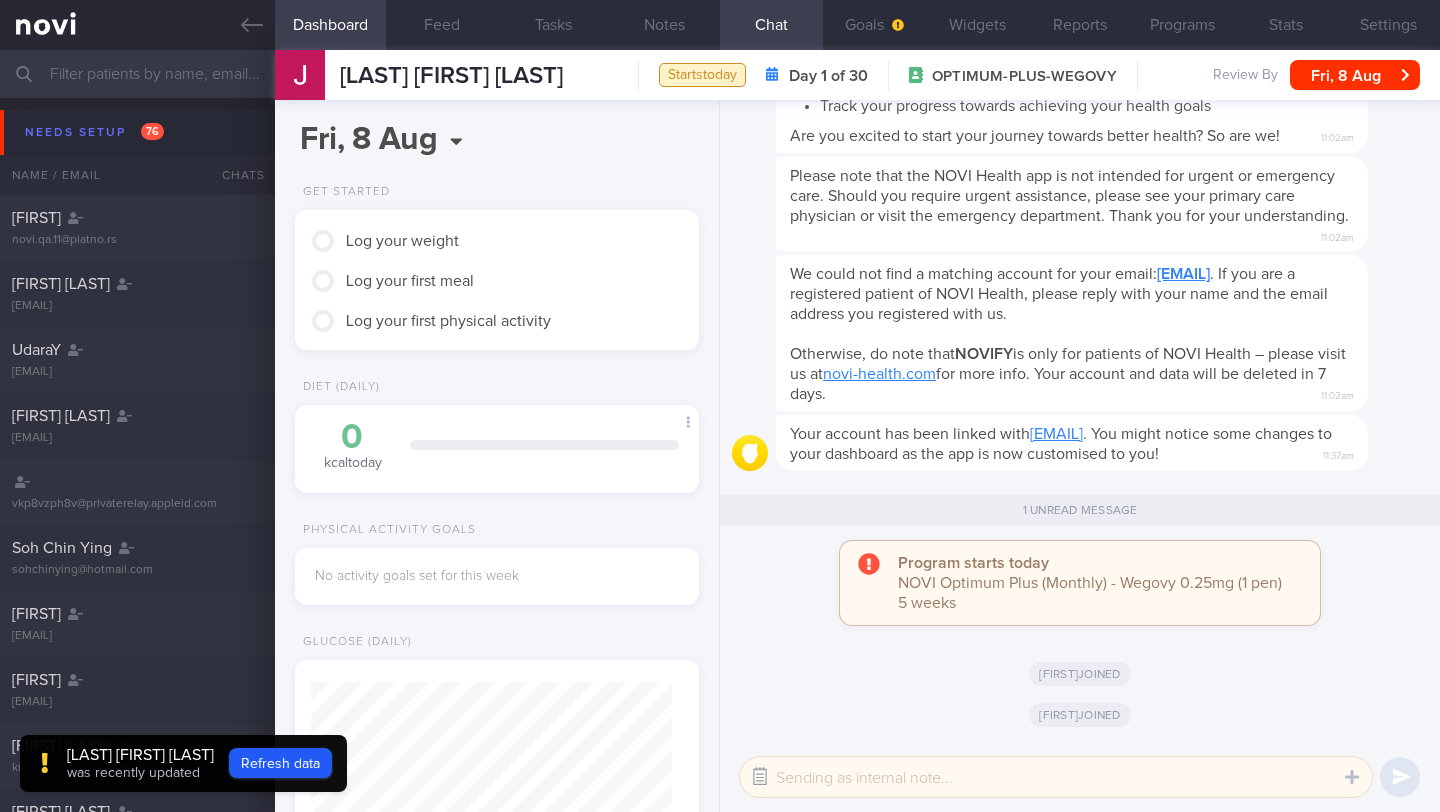 click at bounding box center [760, 777] 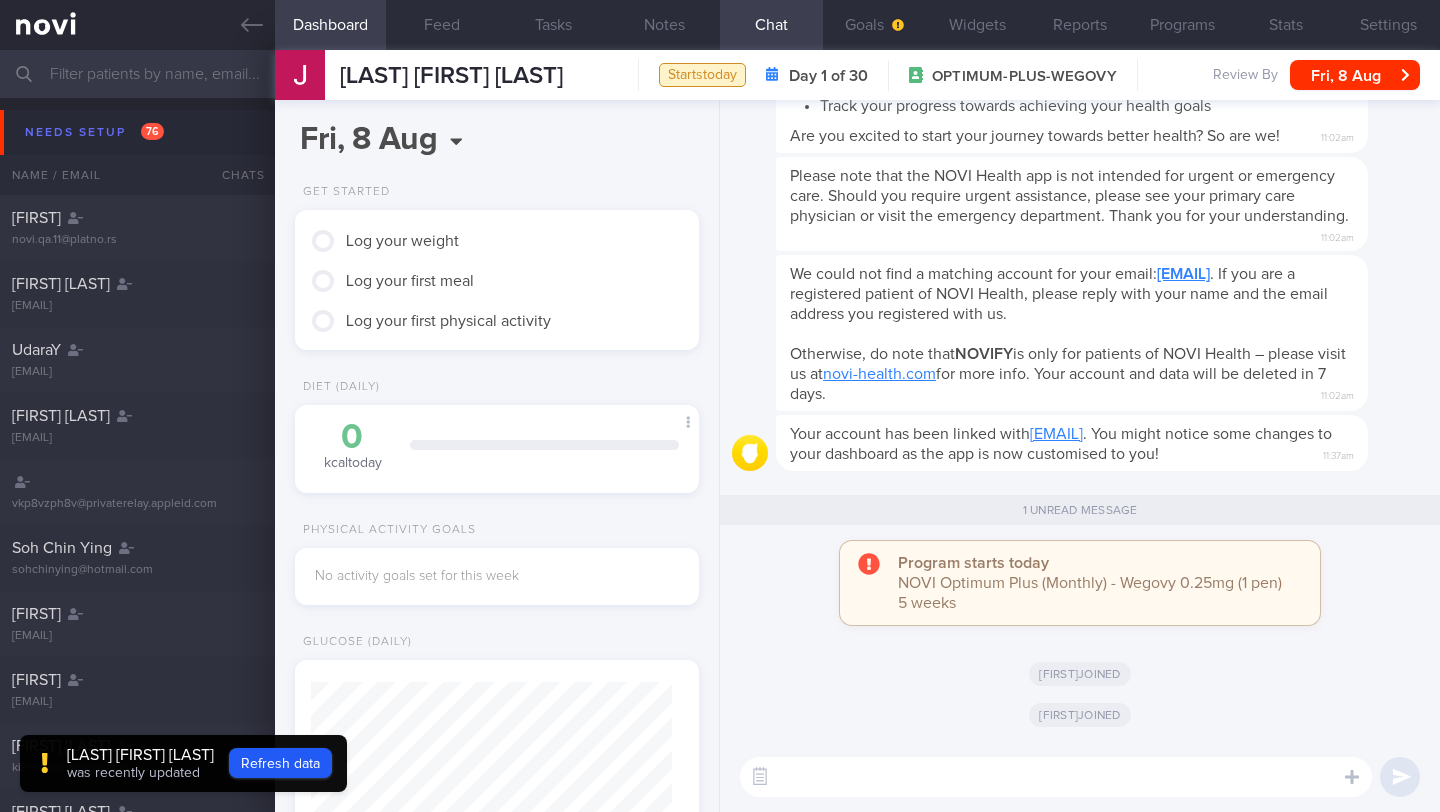 click at bounding box center (1056, 777) 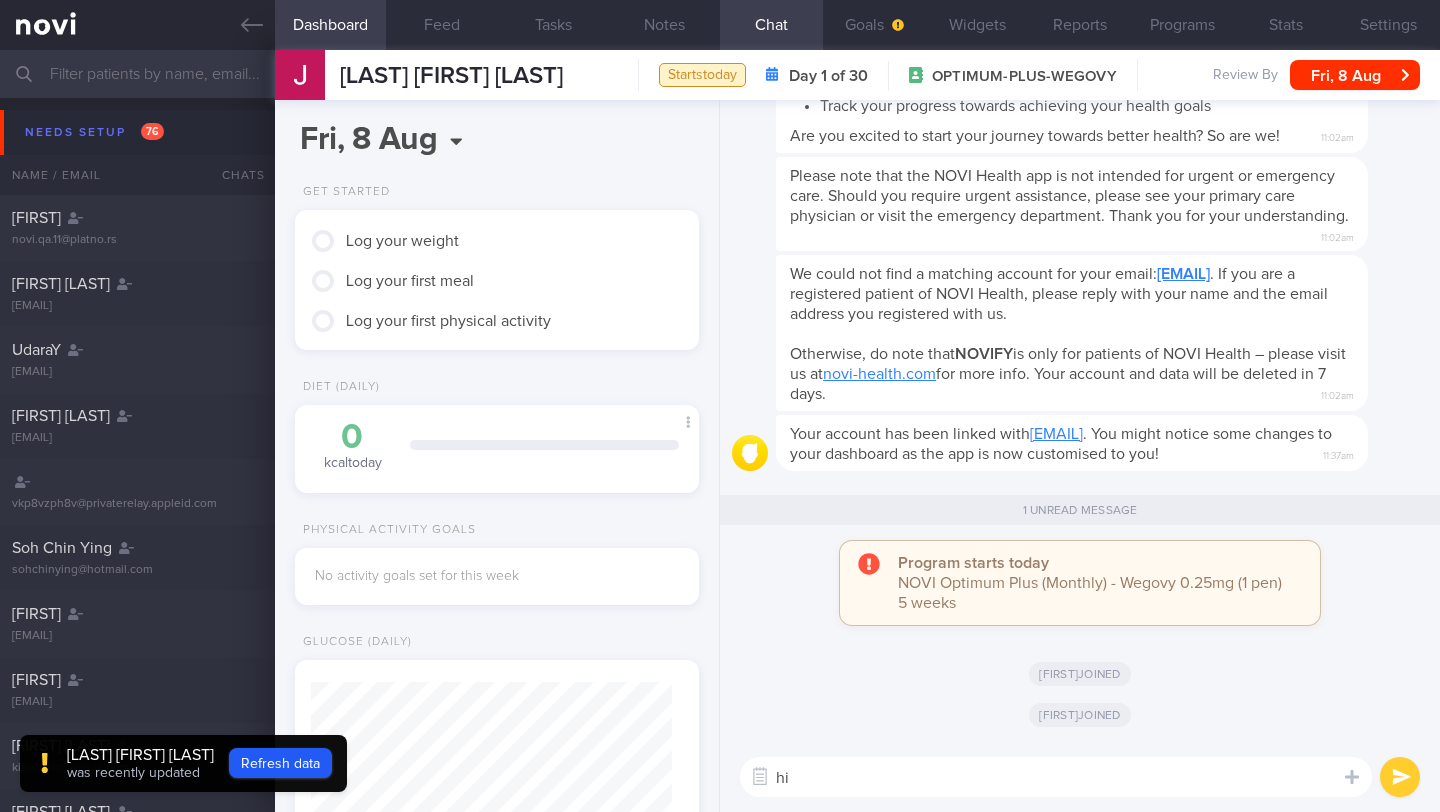 type on "h" 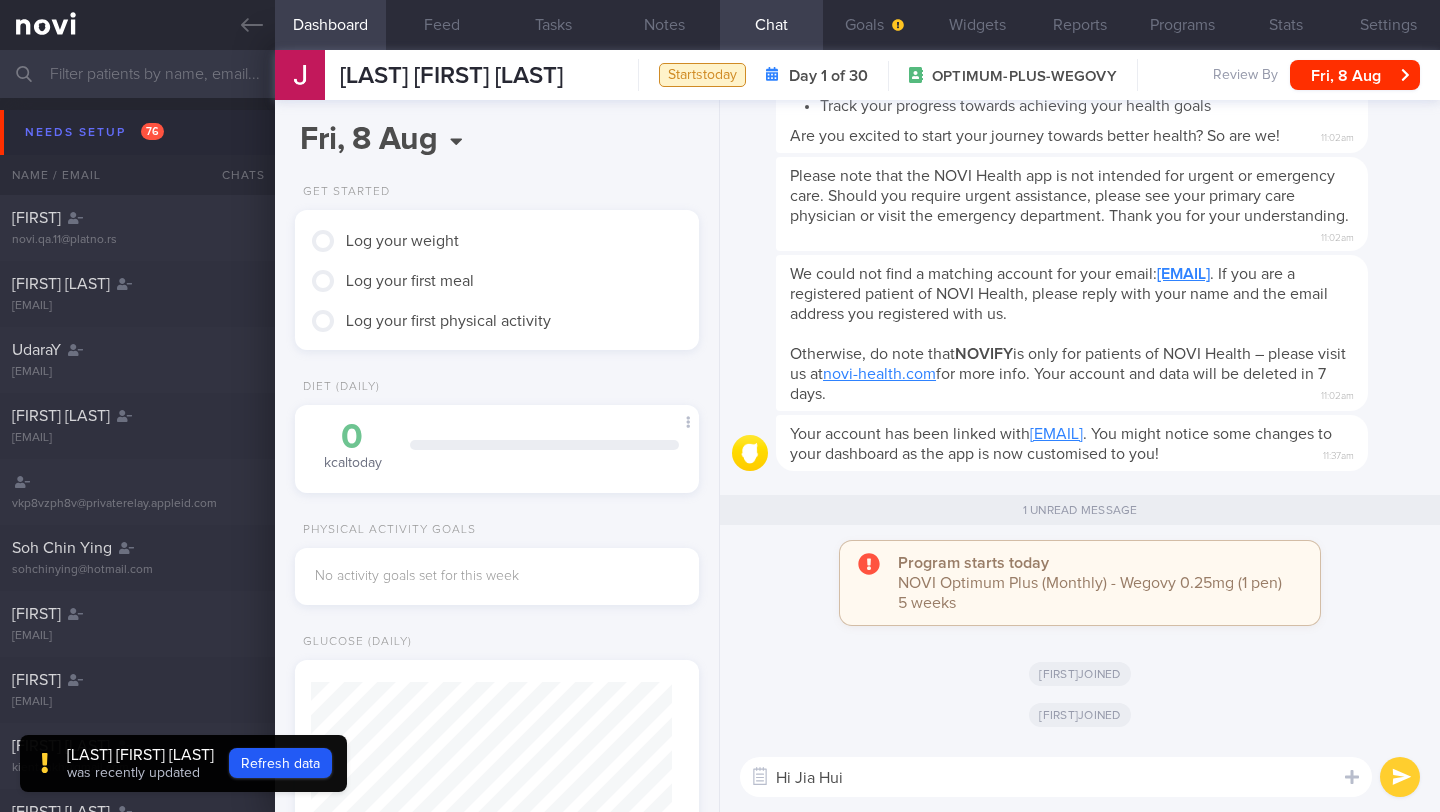 type on "Hi Jia Hui!" 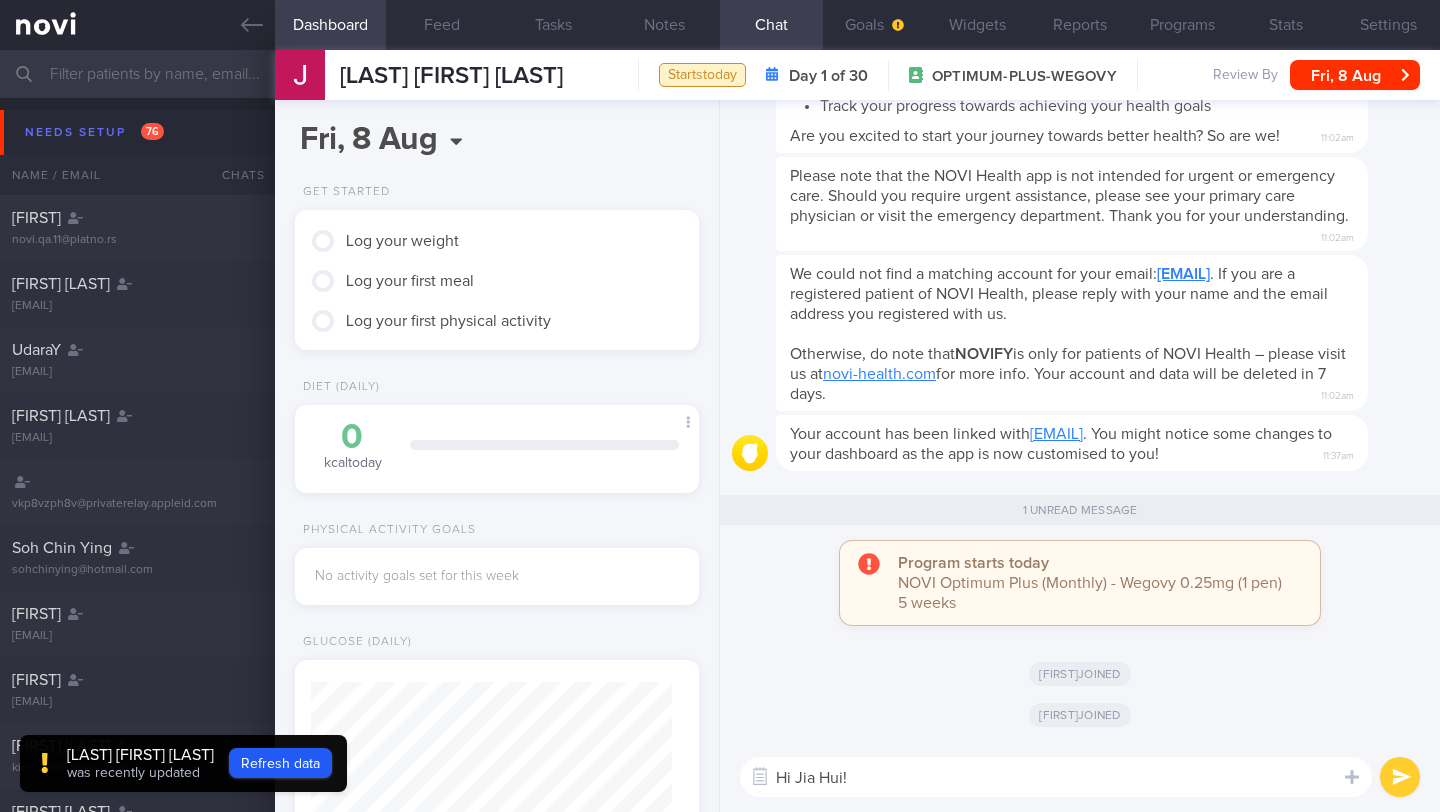 type 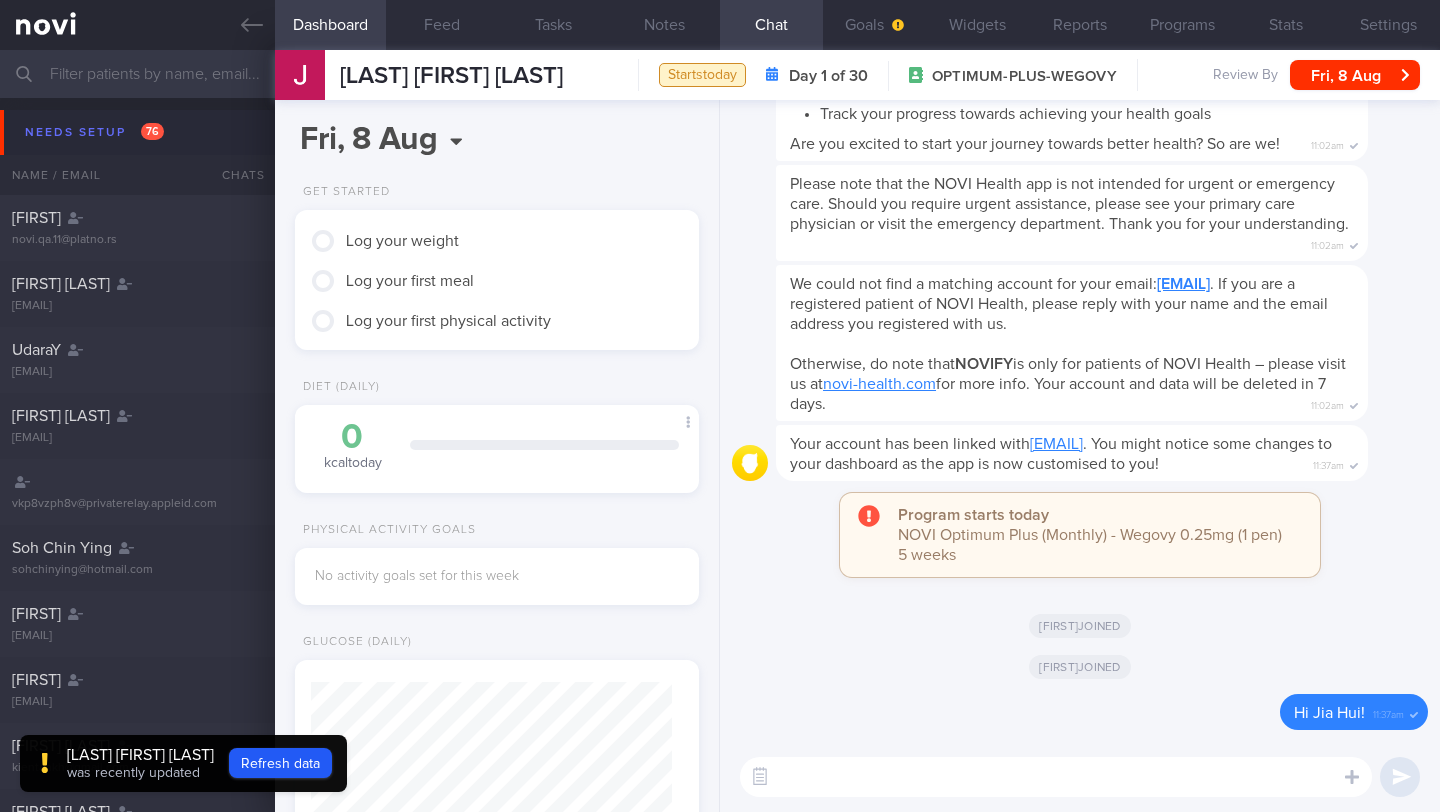 scroll, scrollTop: 999812, scrollLeft: 999624, axis: both 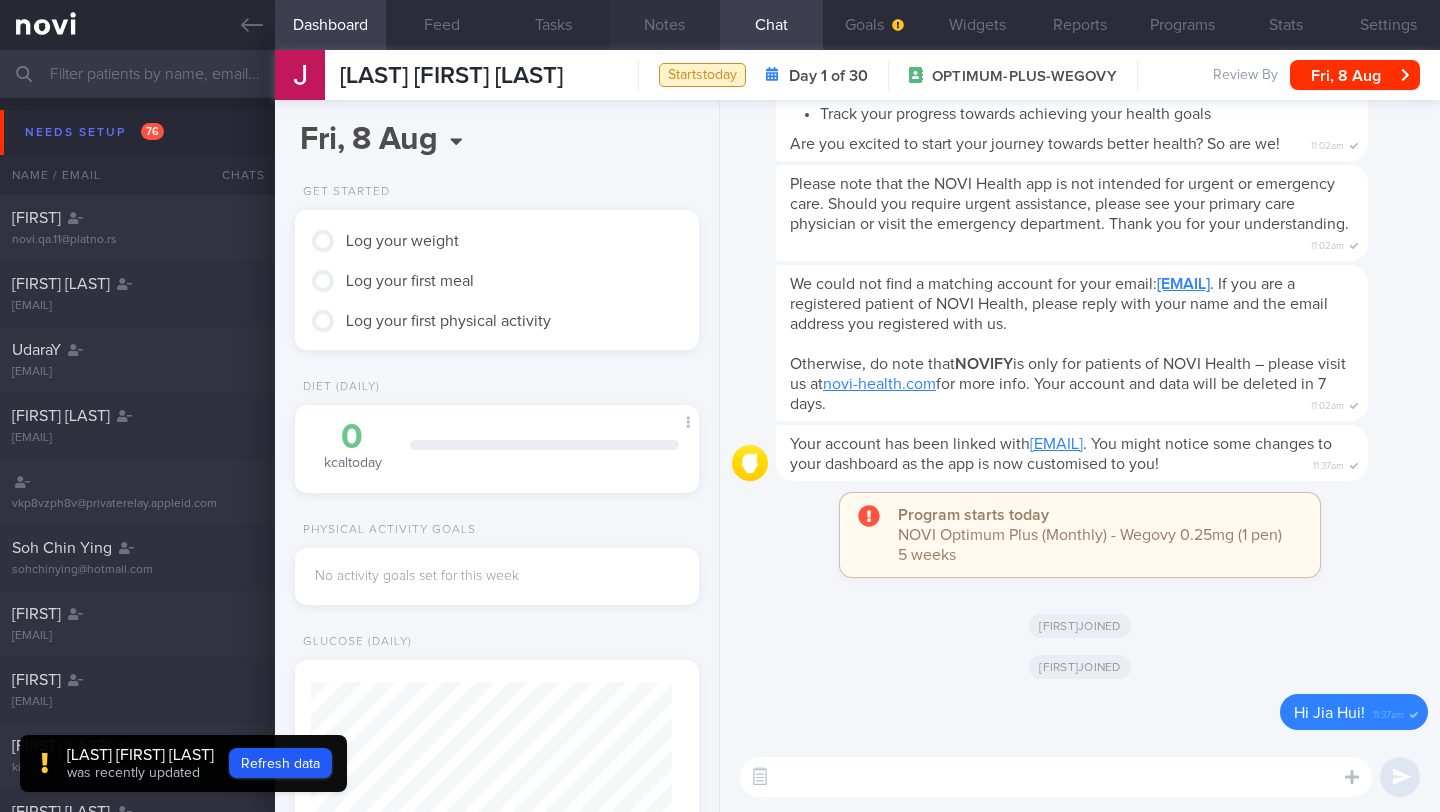click on "Notes" at bounding box center [664, 25] 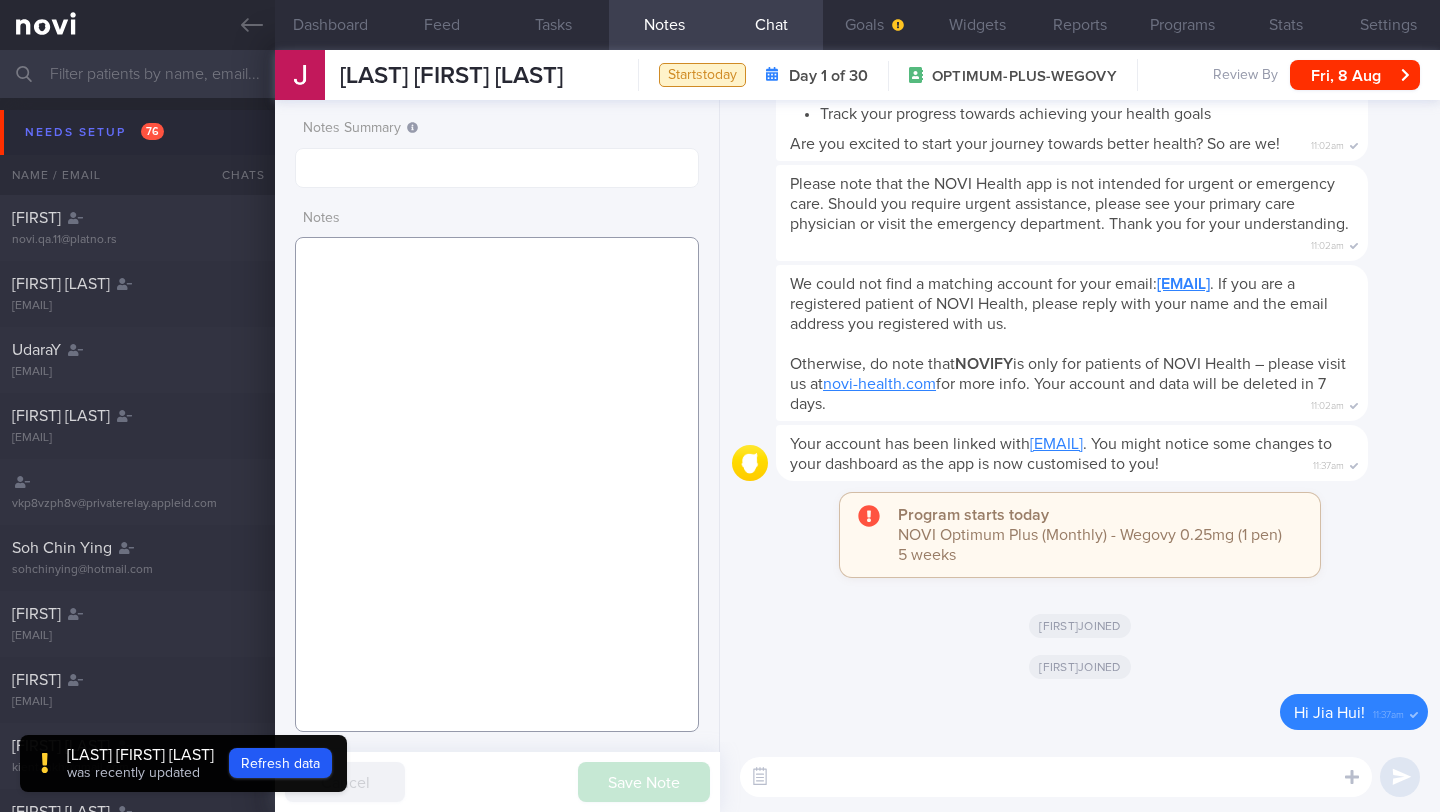 click at bounding box center [497, 484] 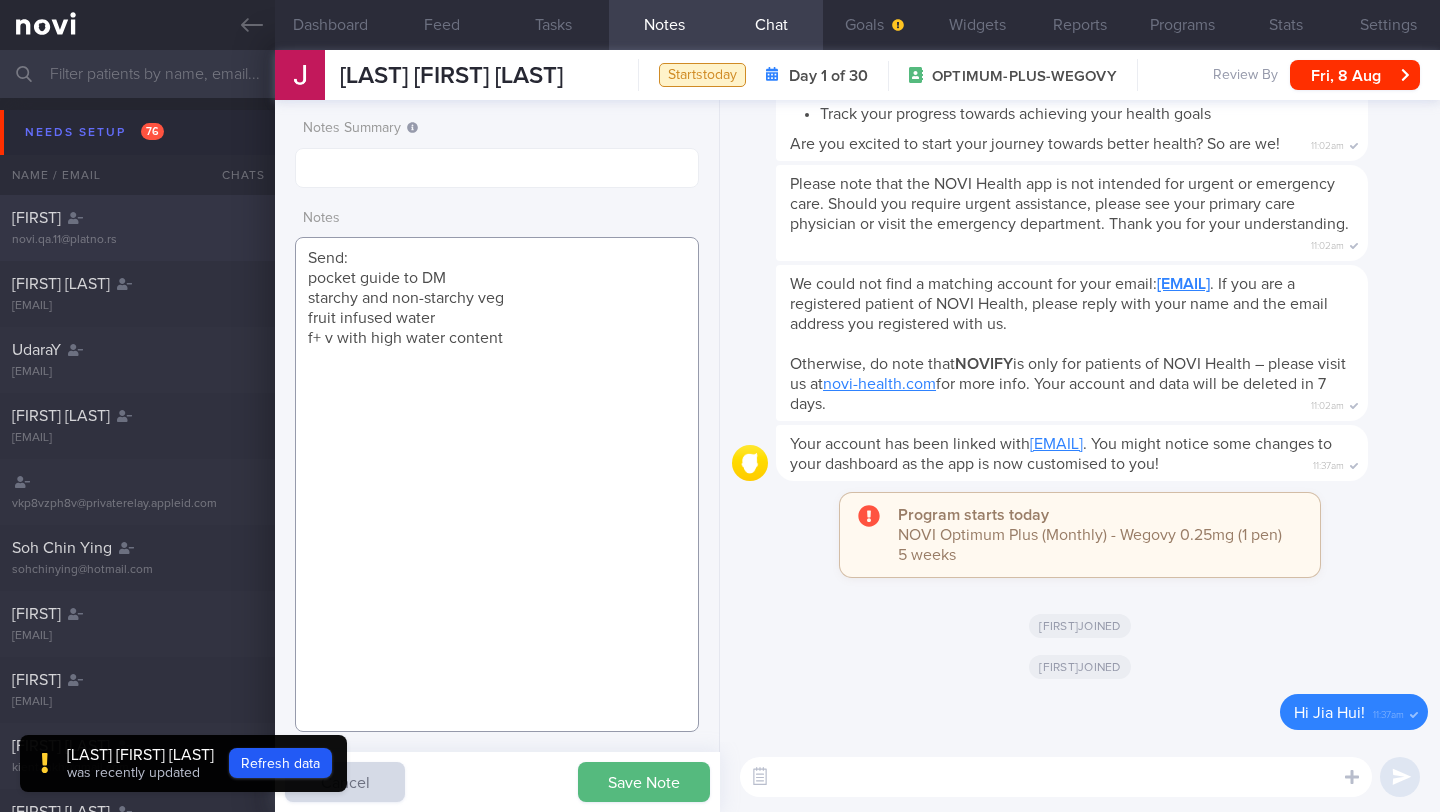 drag, startPoint x: 546, startPoint y: 358, endPoint x: 272, endPoint y: 245, distance: 296.38657 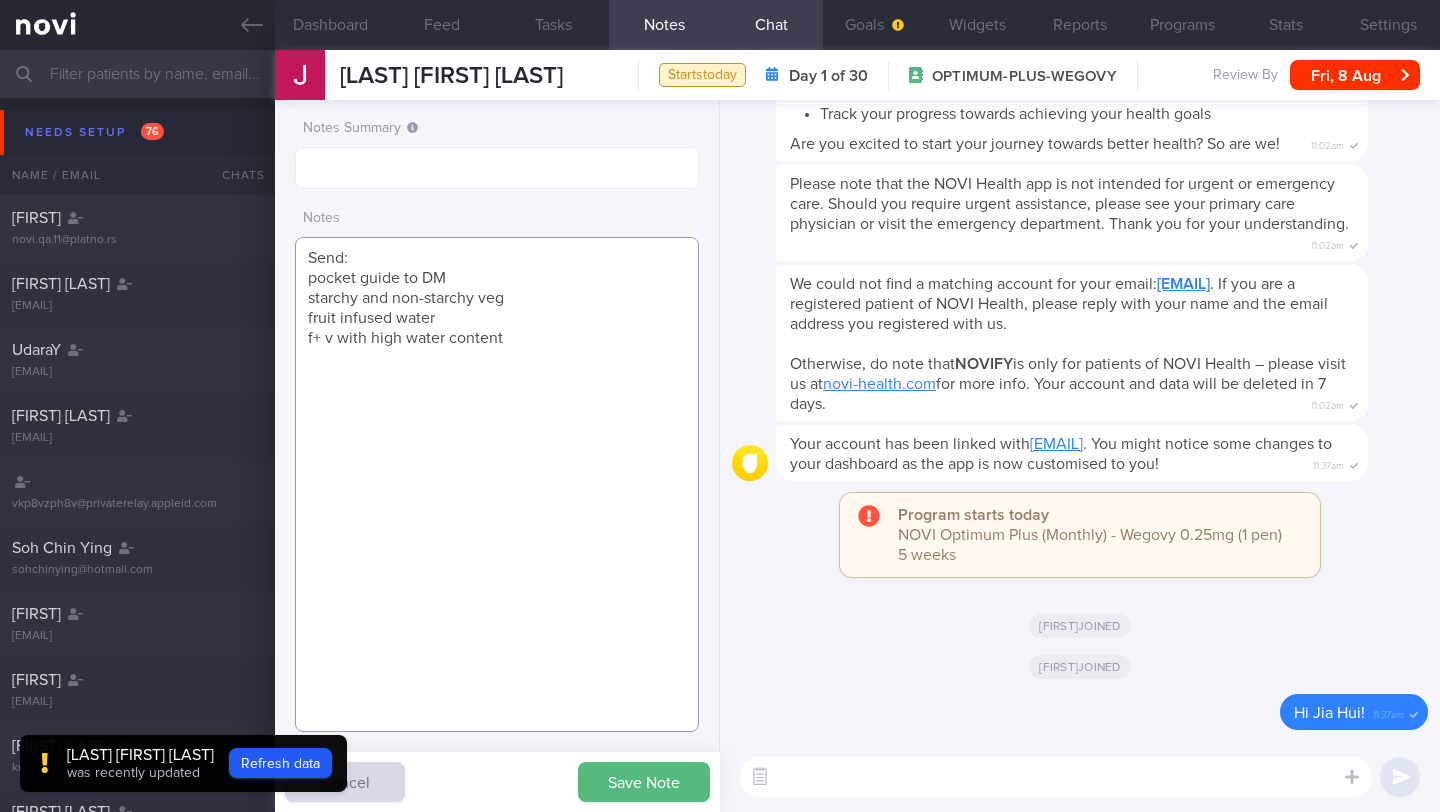 click on "Send:
pocket guide to DM
starchy and non-starchy veg
fruit infused water
f+ v with high water content" at bounding box center (497, 484) 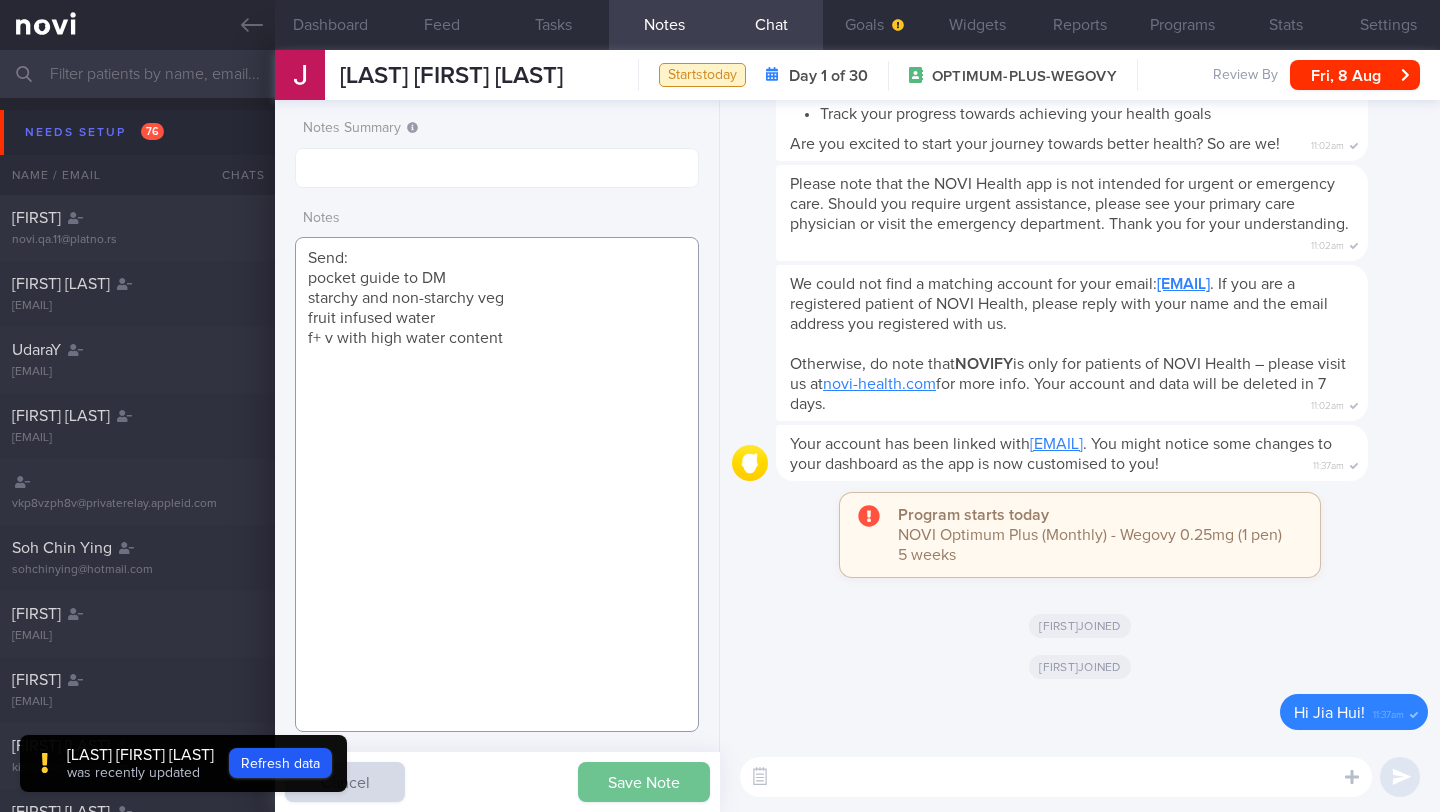 type on "Send:
pocket guide to DM
starchy and non-starchy veg
fruit infused water
f+ v with high water content" 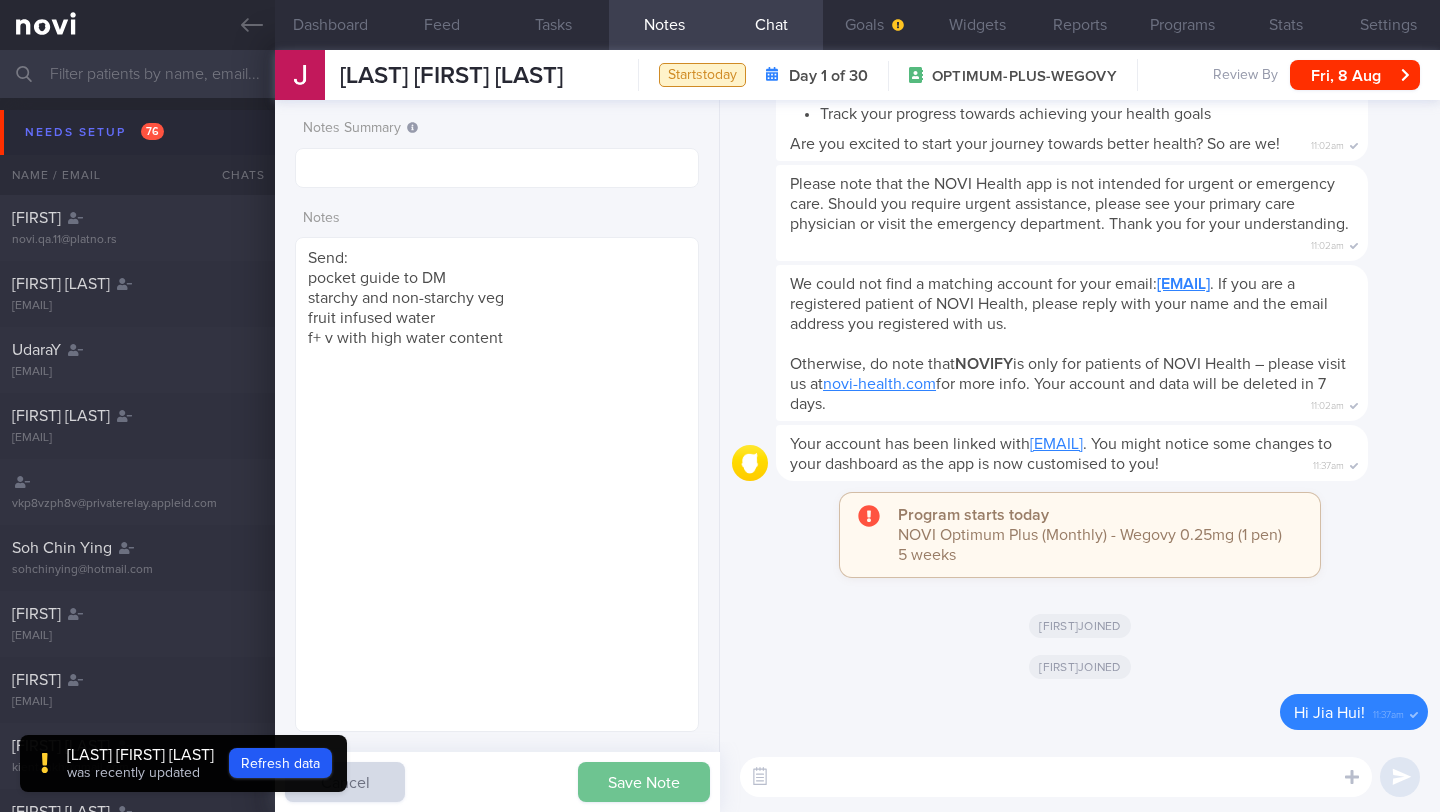 click on "Save Note" at bounding box center (644, 782) 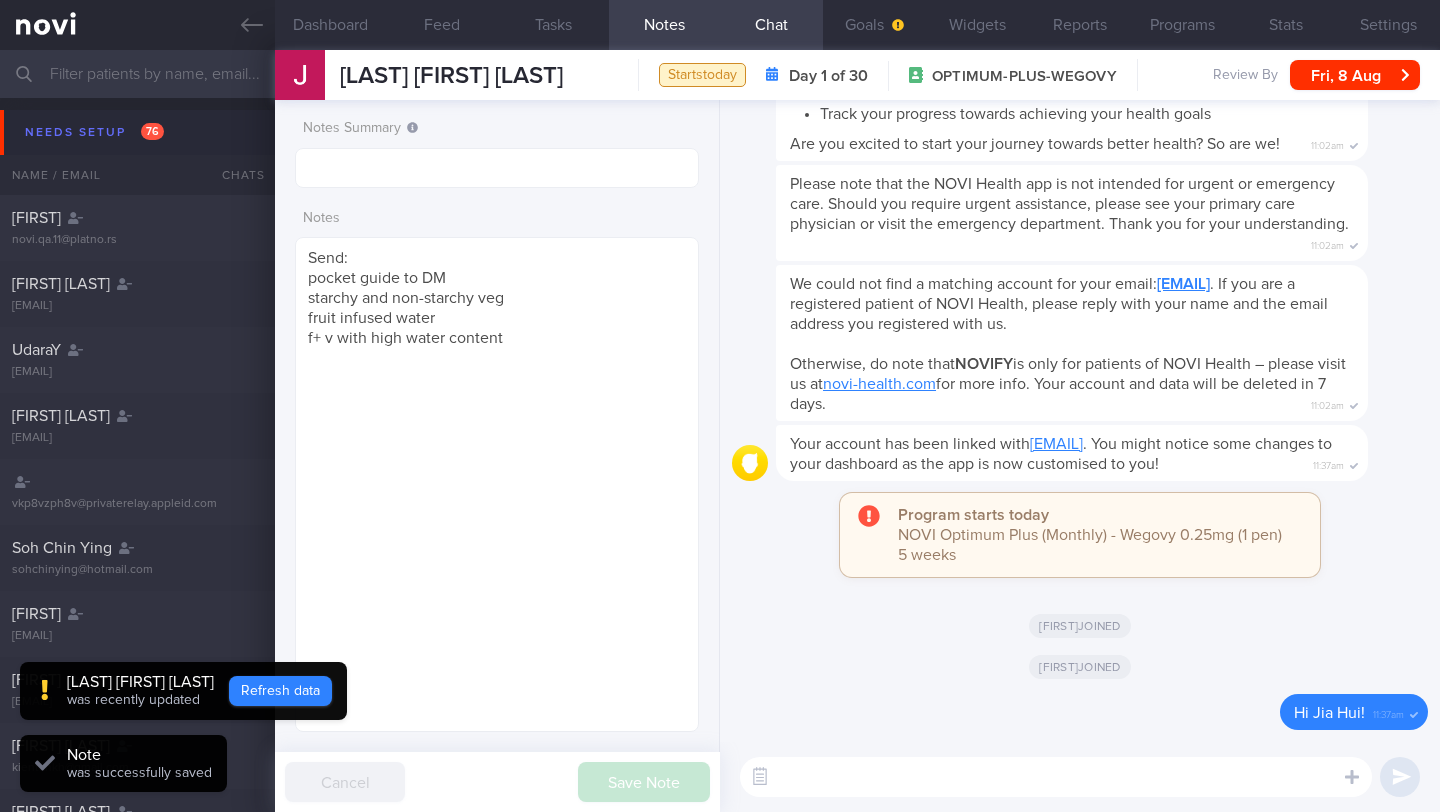 click on "Refresh data" at bounding box center [280, 691] 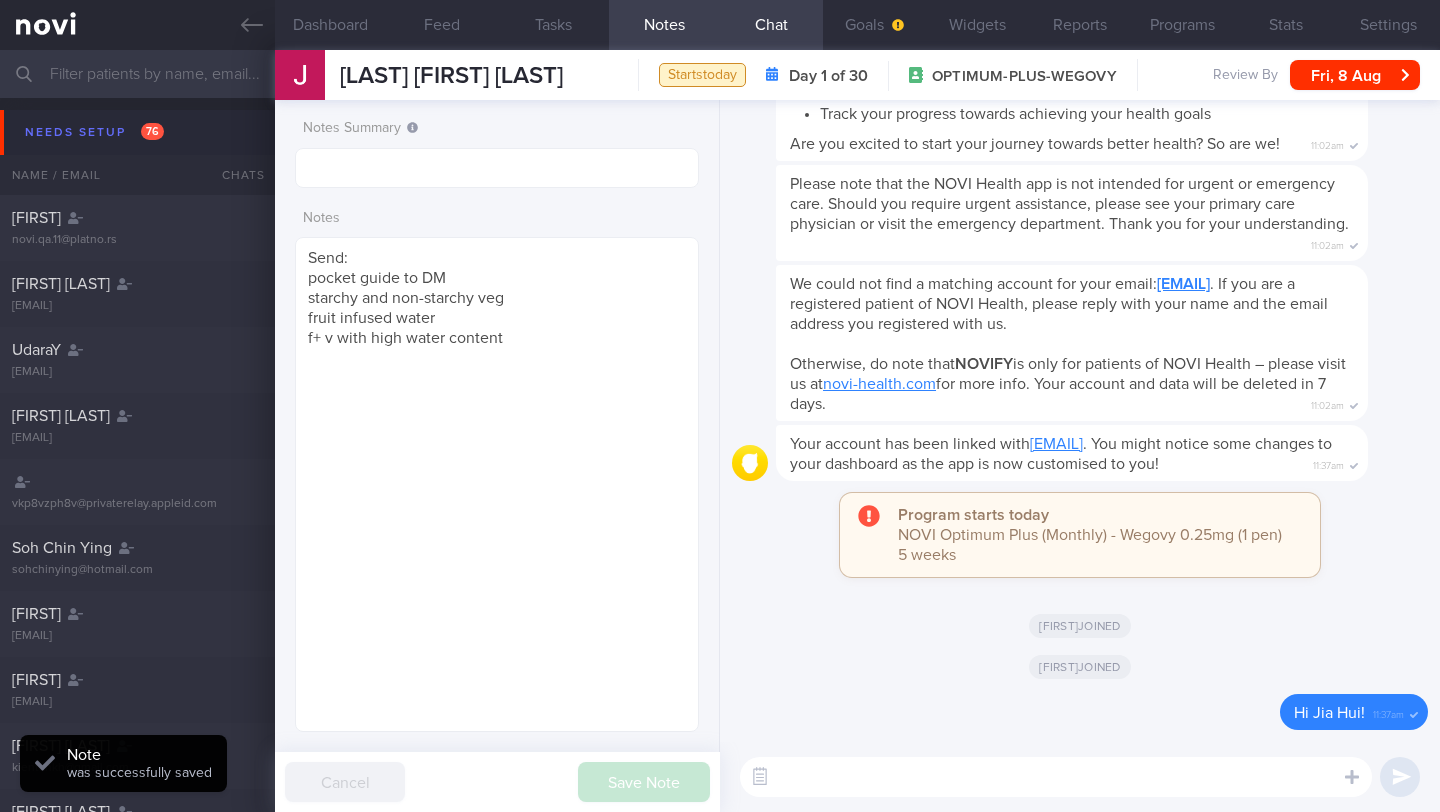 type on "[ID]" 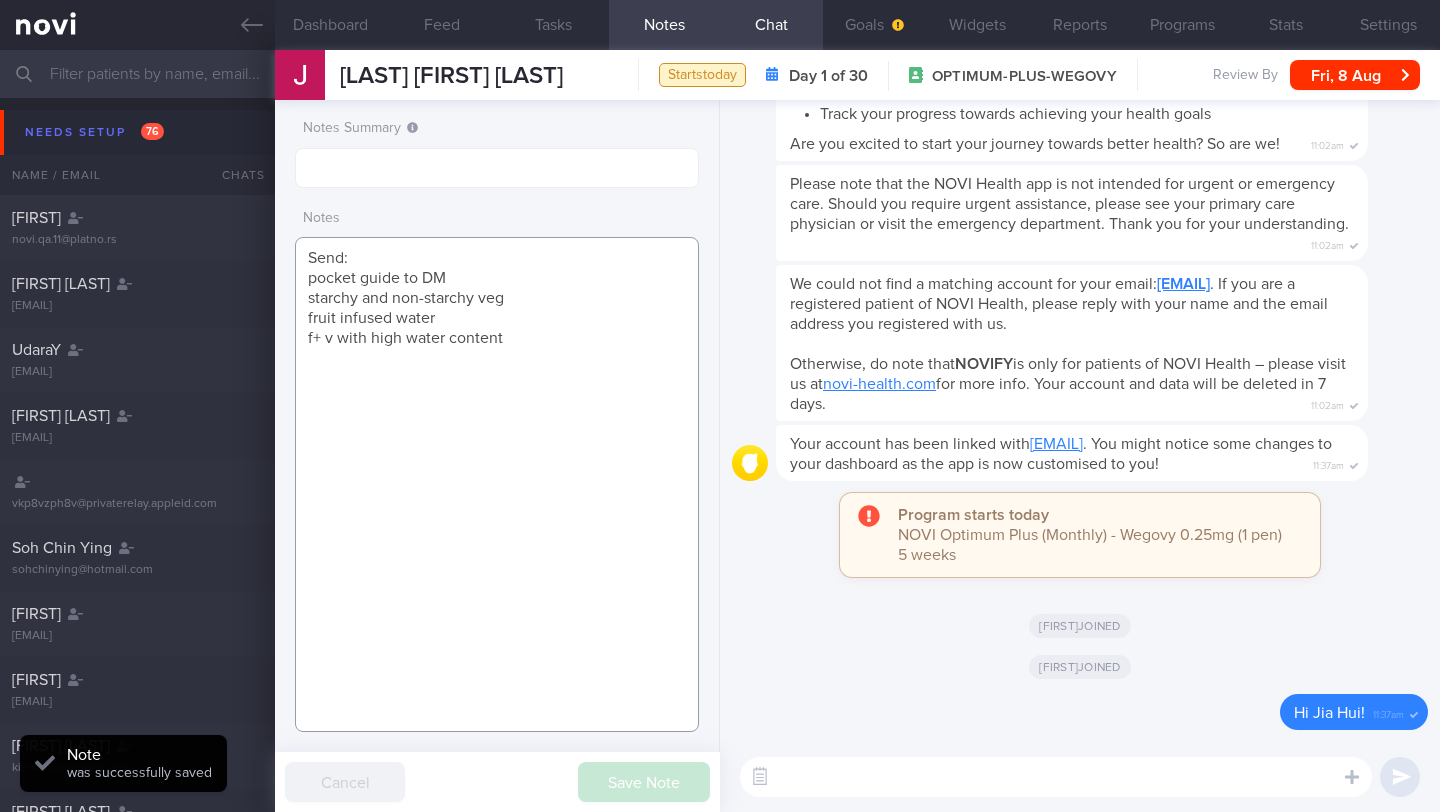 click on "Send:
pocket guide to DM
starchy and non-starchy veg
fruit infused water
f+ v with high water content" at bounding box center (497, 484) 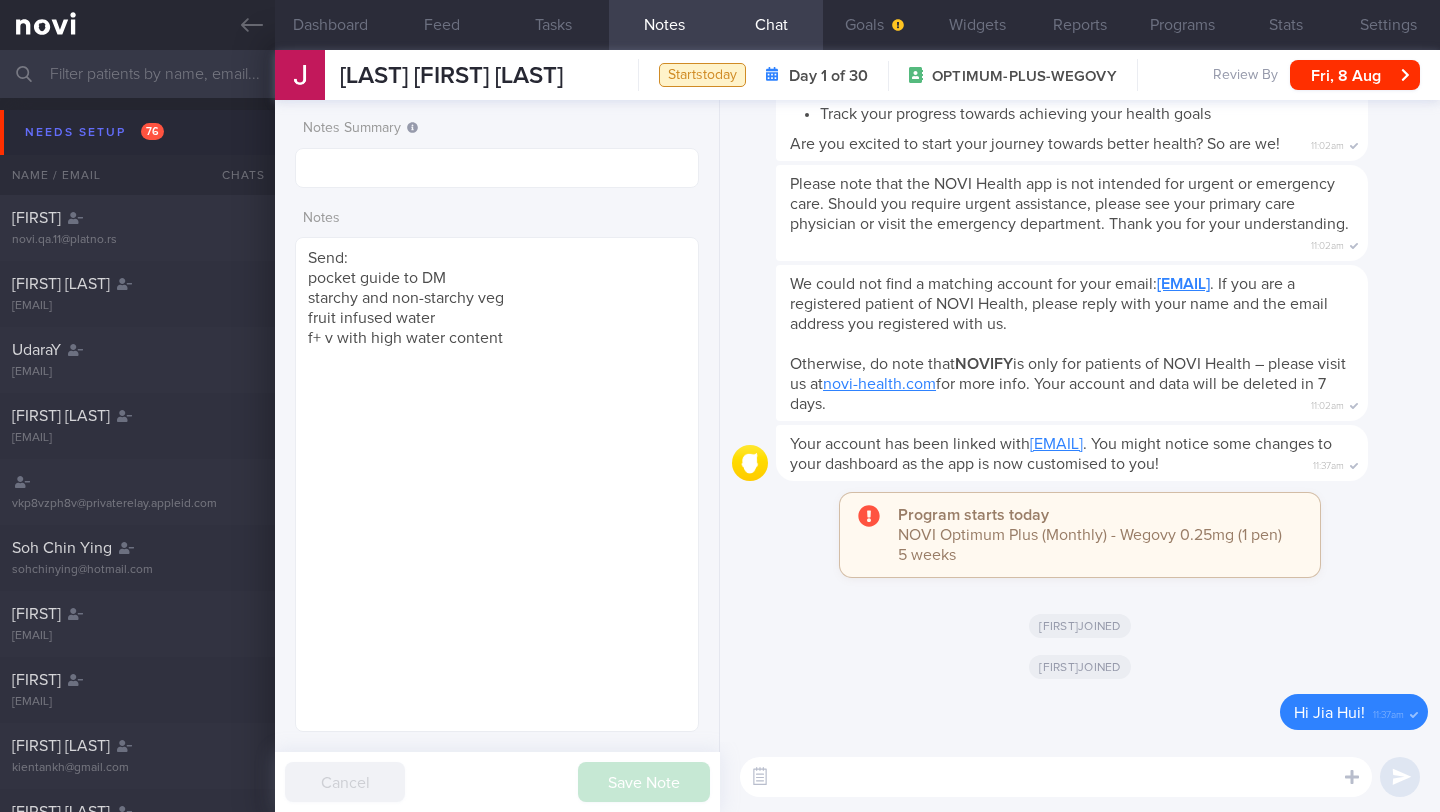 click at bounding box center [1056, 777] 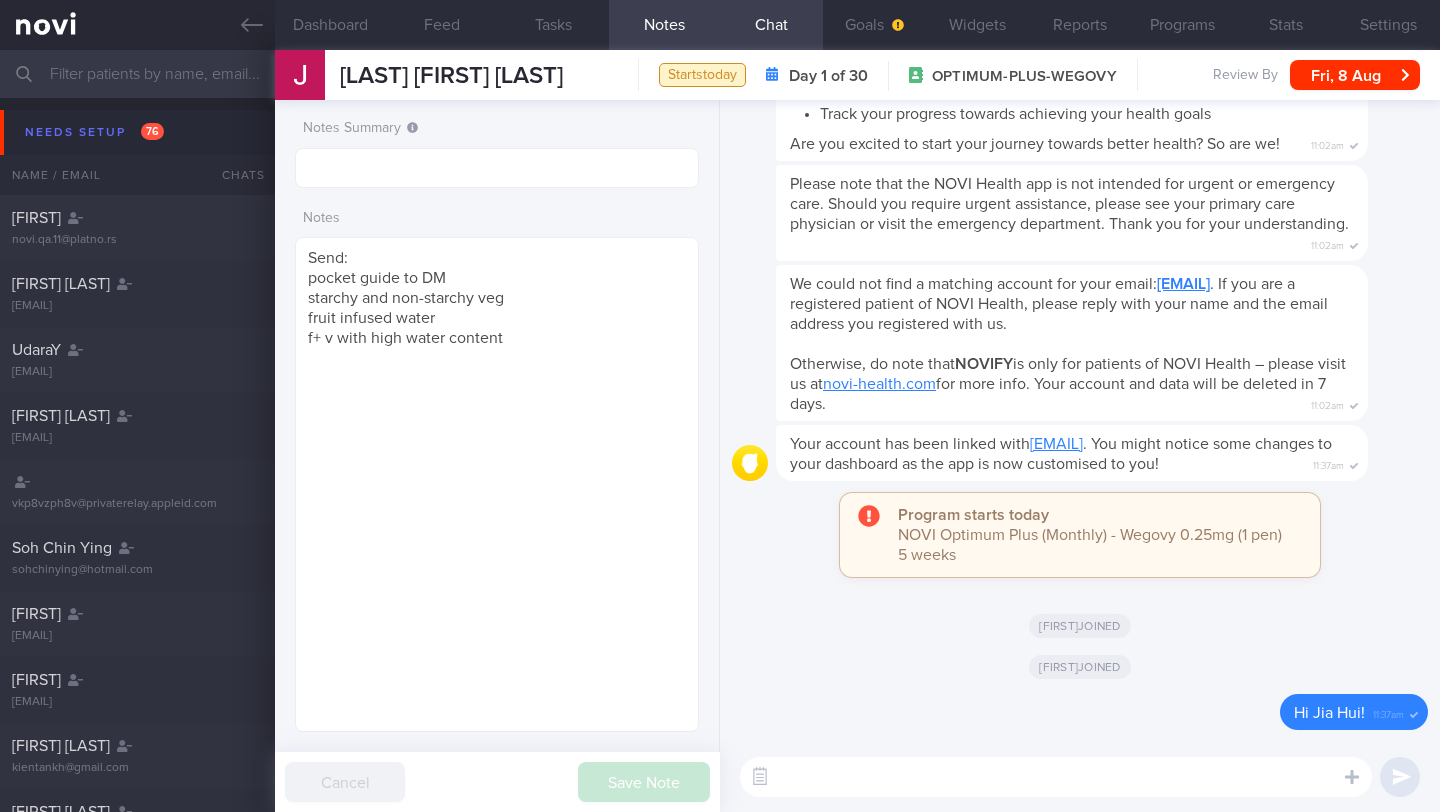 paste on "Hi [patient’s name], this is your health coach, Angena. It was nice speaking to you earlier 🙂
I will be in touch with you on the app to provide you with guidance and support. Feel free to drop me a message should you have any questions at any time.
In the meantime, please log in all your meals and beverages, as well as the exercise that you do so that I can provide you with more specific feedback. Please weigh yourself once a week and log it into the app so that we can also track your weight loss progress. Your most accurate weight will be your weight in the morning after you use the toilet, in light clothing, before taking any food/drink." 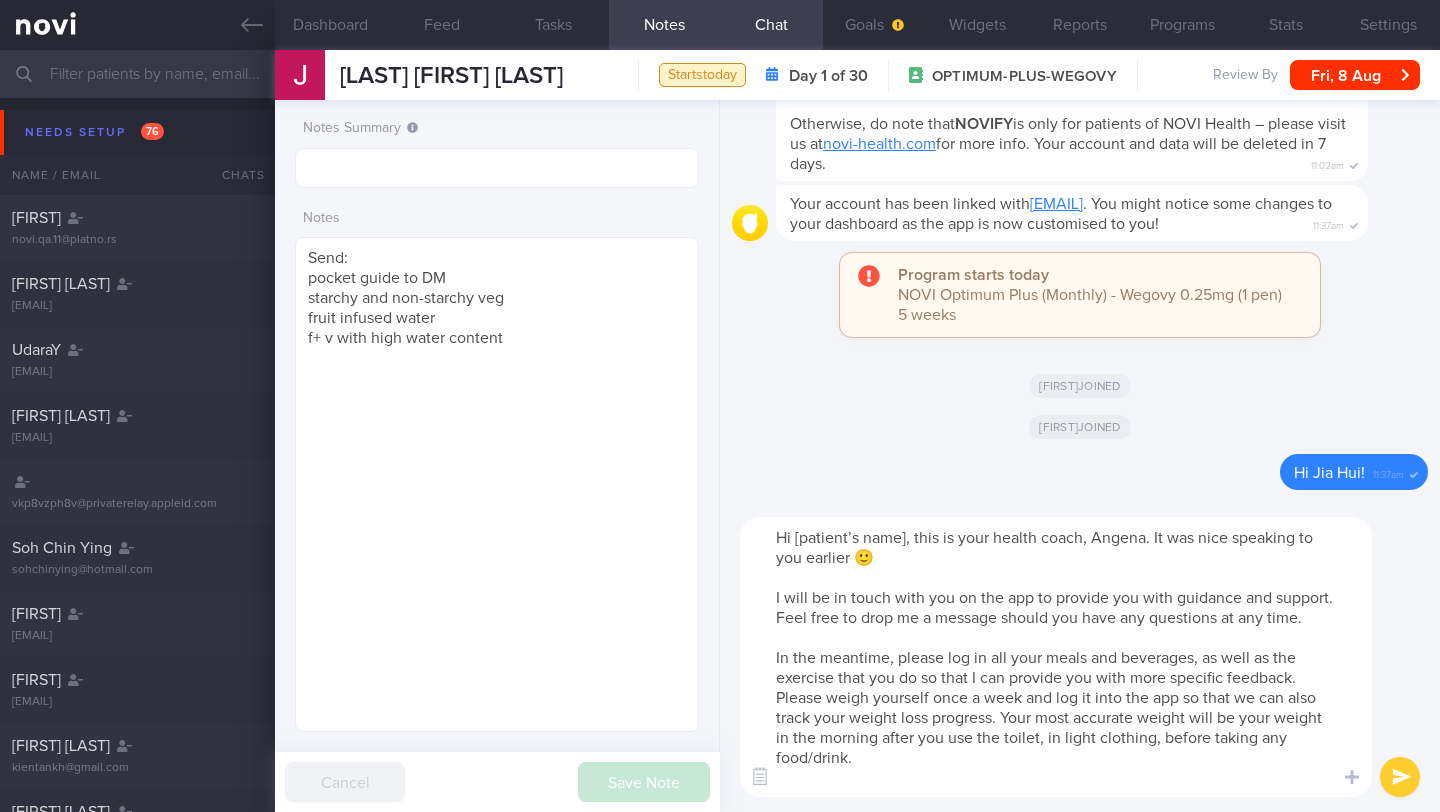 scroll, scrollTop: 0, scrollLeft: 0, axis: both 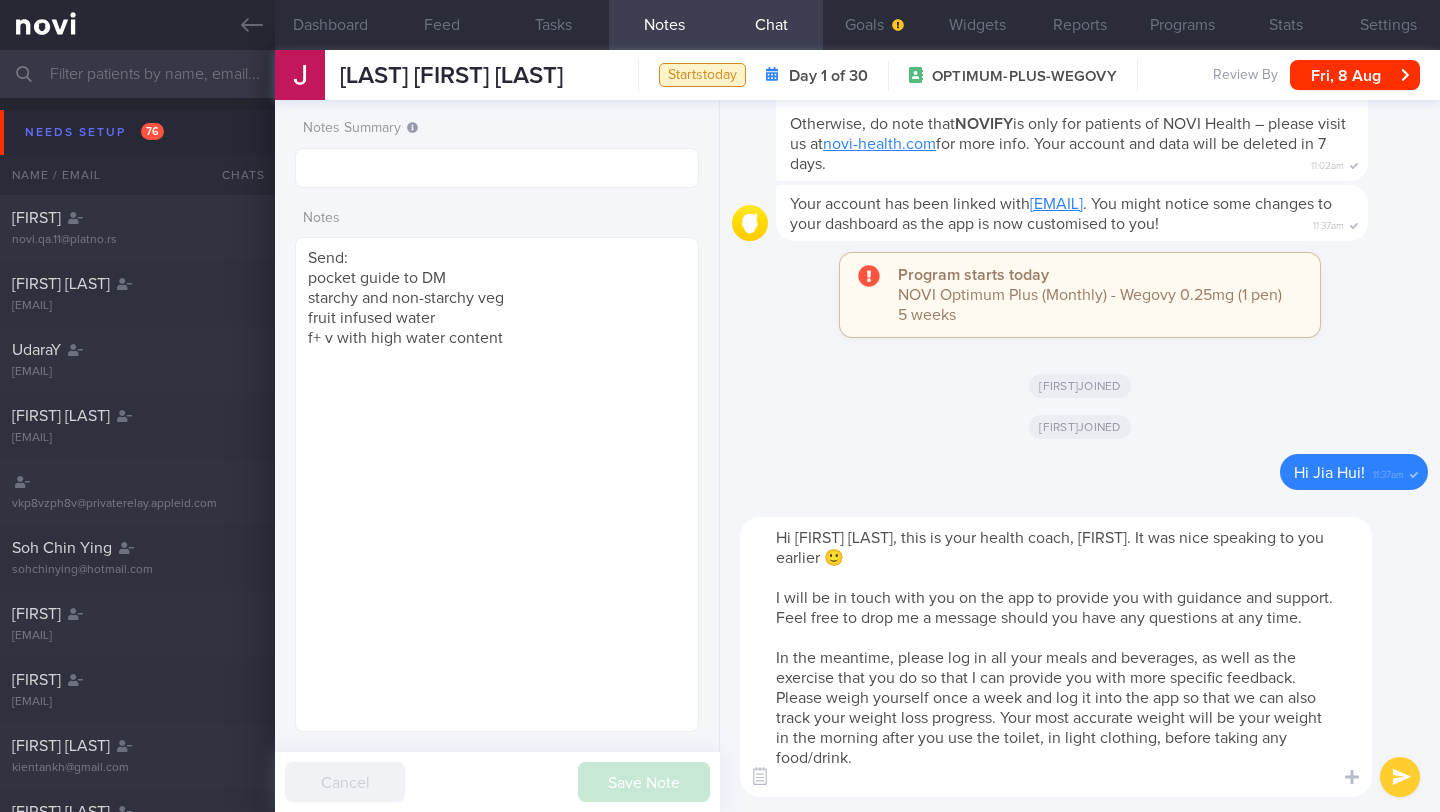 click on "Hi [FIRST] [LAST], this is your health coach, [FIRST]. It was nice speaking to you earlier 🙂
I will be in touch with you on the app to provide you with guidance and support. Feel free to drop me a message should you have any questions at any time.
In the meantime, please log in all your meals and beverages, as well as the exercise that you do so that I can provide you with more specific feedback. Please weigh yourself once a week and log it into the app so that we can also track your weight loss progress. Your most accurate weight will be your weight in the morning after you use the toilet, in light clothing, before taking any food/drink." at bounding box center [1056, 657] 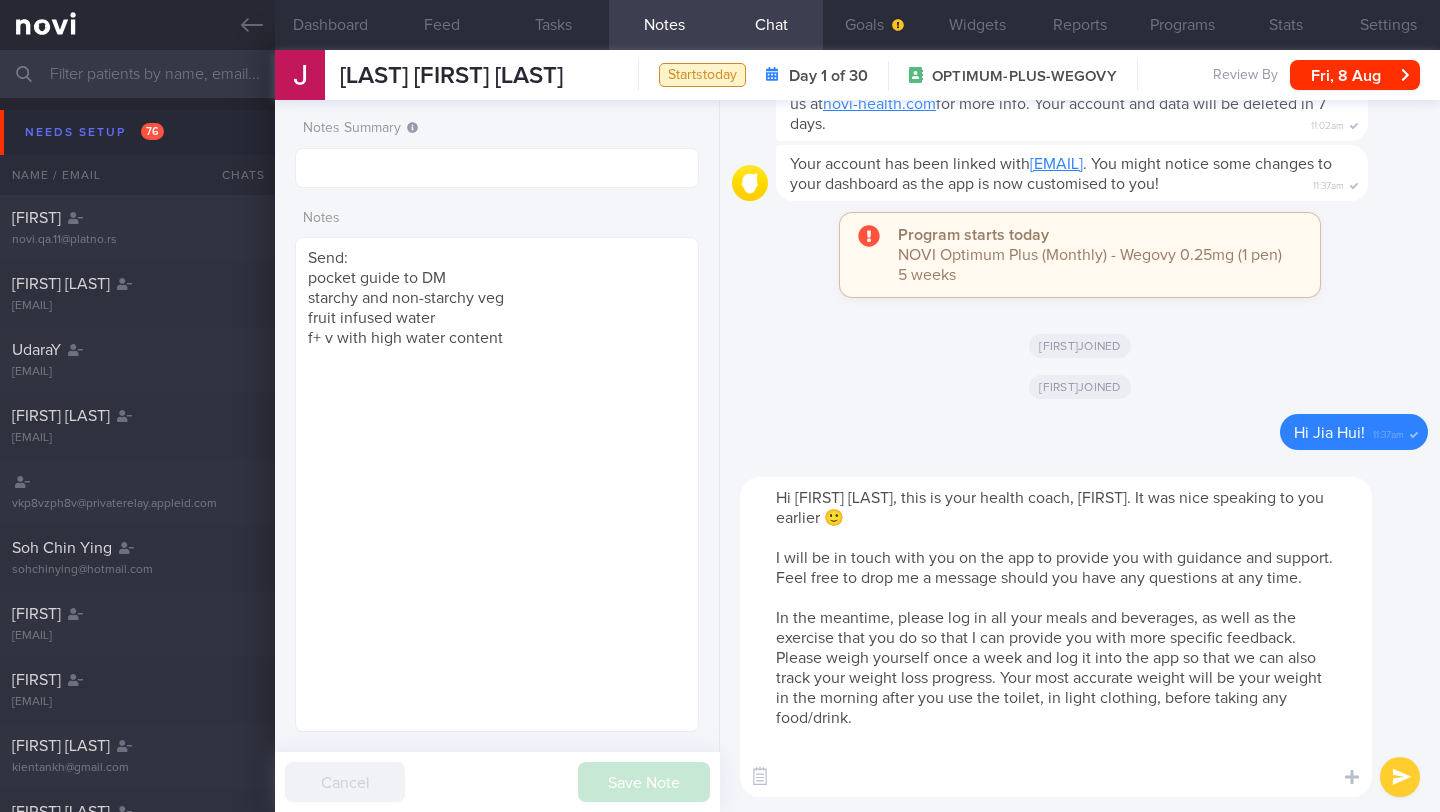 paste on "- Since we offer lifestyle support services, please seek medical attention from a doctor in case of an emergency.
- For any rescheduling matters, please contact the front desk for a prompt response, as they are best equipped to assist you. You can reach them at [PHONE] or via [What's App](https://api.whatsapp.com/message/4SH3VCKNDO5KF1?autoload=1&app_absent=0). The clinic is open from Monday to Thursday, 9 AM to 6 PM, and Friday, 9 AM to 5:30 PM. We are closed on weekends and public holidays.
Dr [LAST]/[LAST] and I look forward to supporting you towards your health goals!" 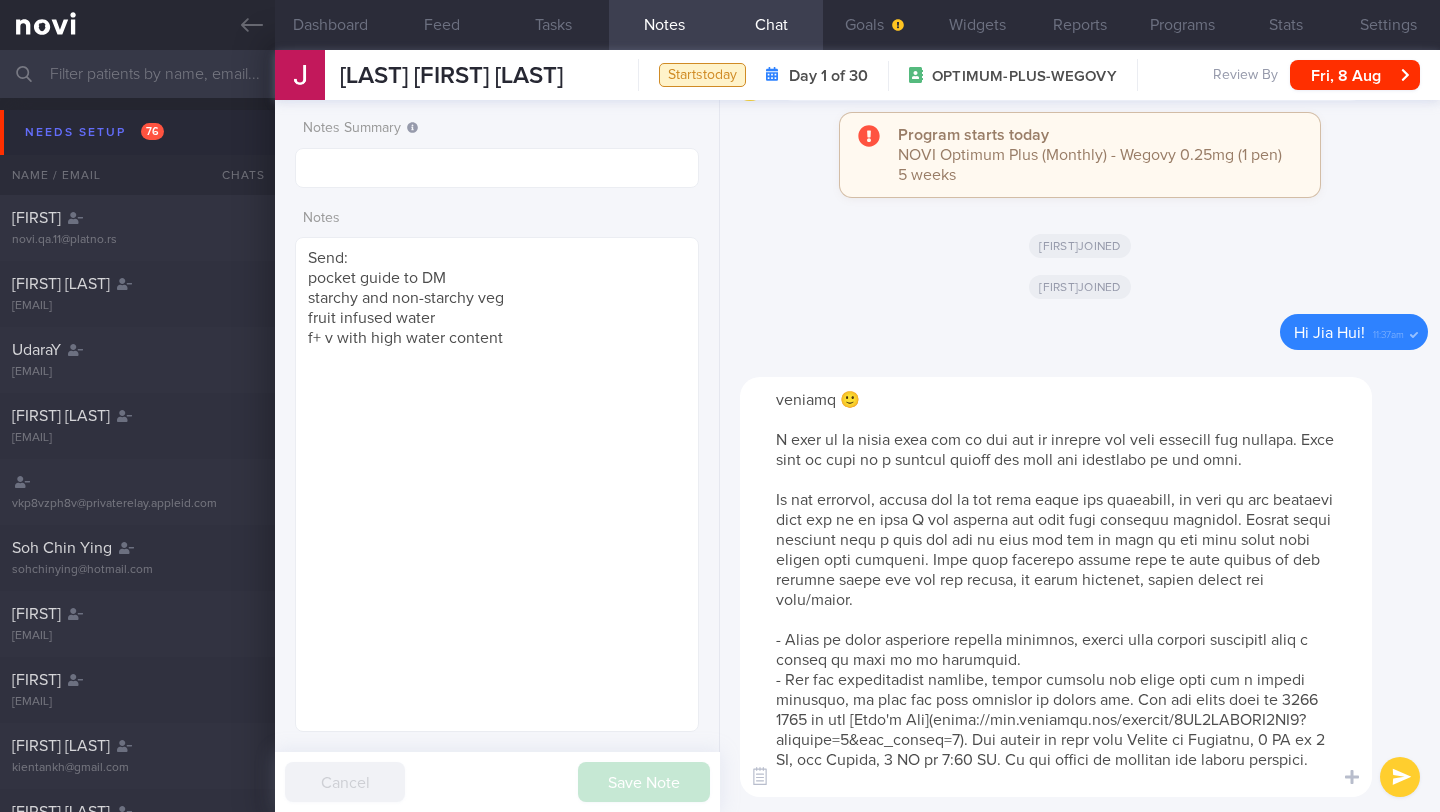 scroll, scrollTop: 160, scrollLeft: 0, axis: vertical 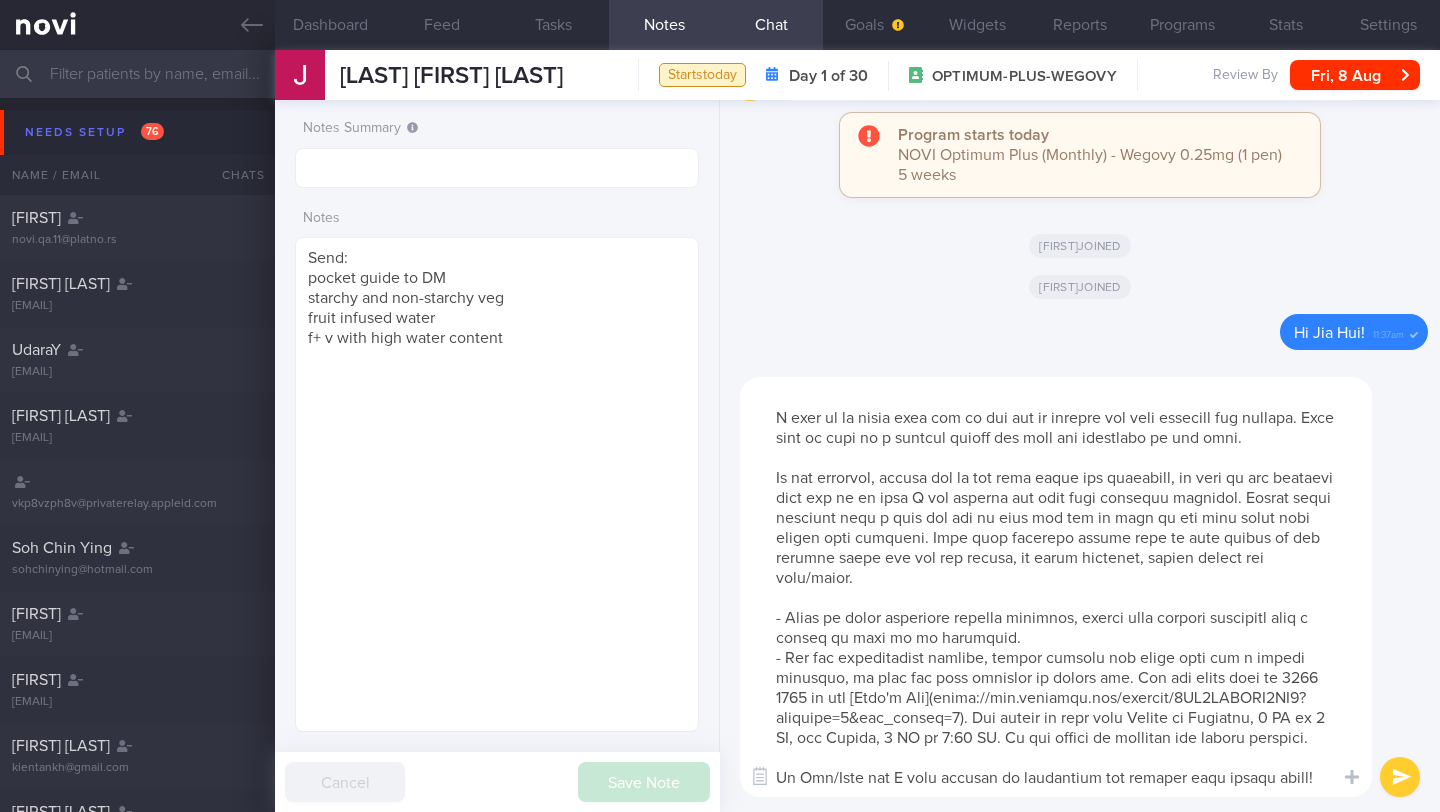 drag, startPoint x: 862, startPoint y: 721, endPoint x: 800, endPoint y: 715, distance: 62.289646 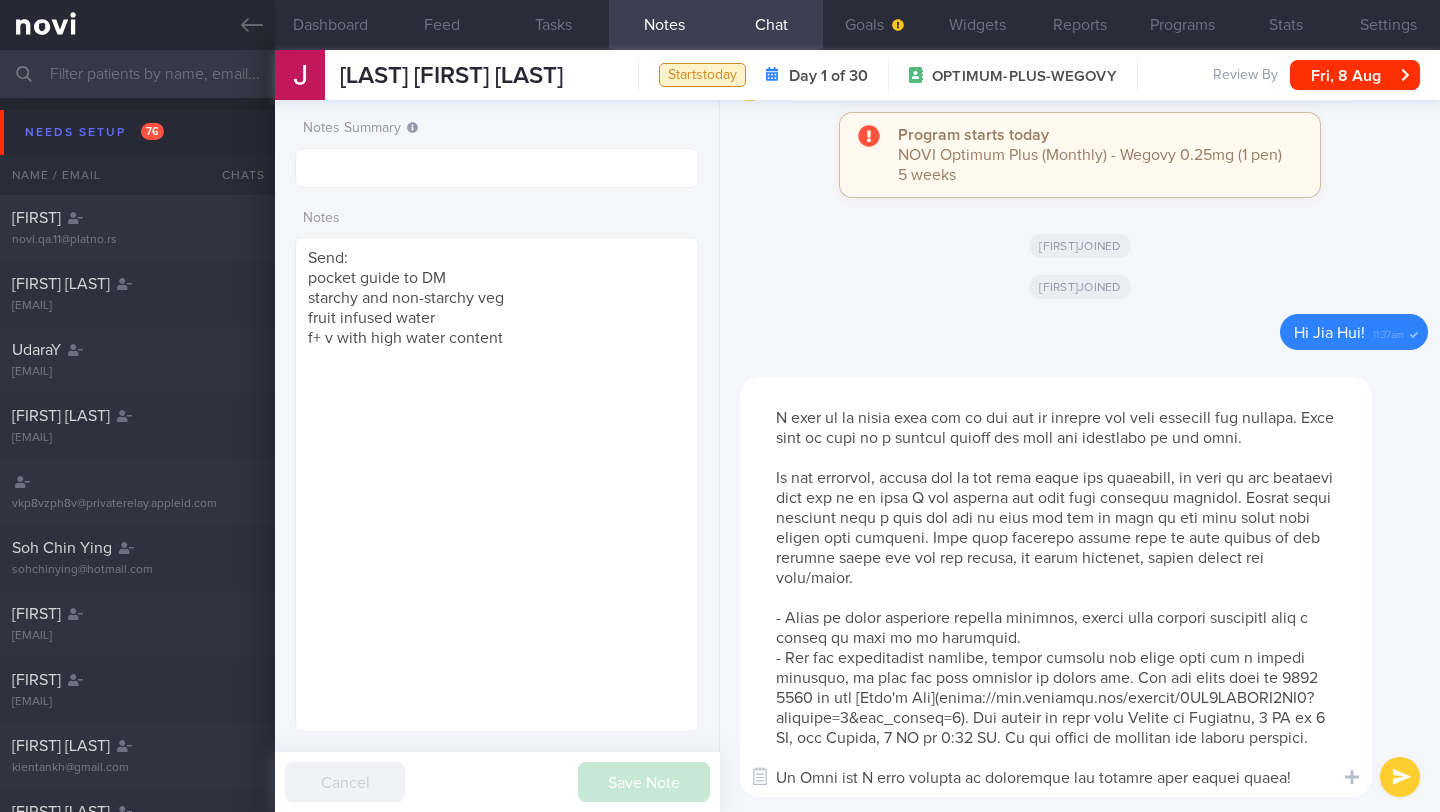 scroll, scrollTop: 12, scrollLeft: 0, axis: vertical 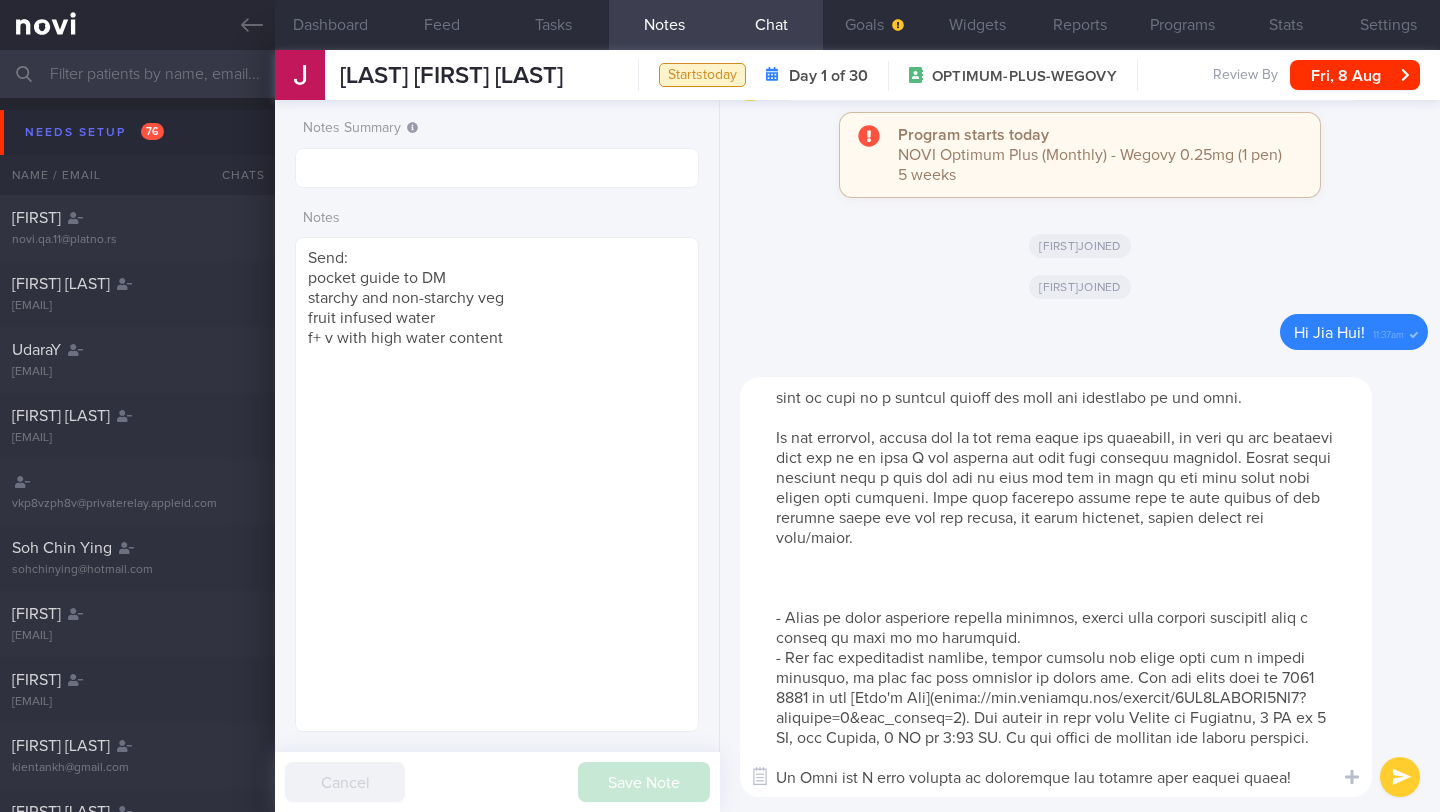 paste on "To learn more about AI food logging, please click on the following [link](https://novi-health.notion.site/NOVI-Health-App-AI-Food-Logging-Guide-1273ed7319fc80ca8a78d543a26dc6d2)" 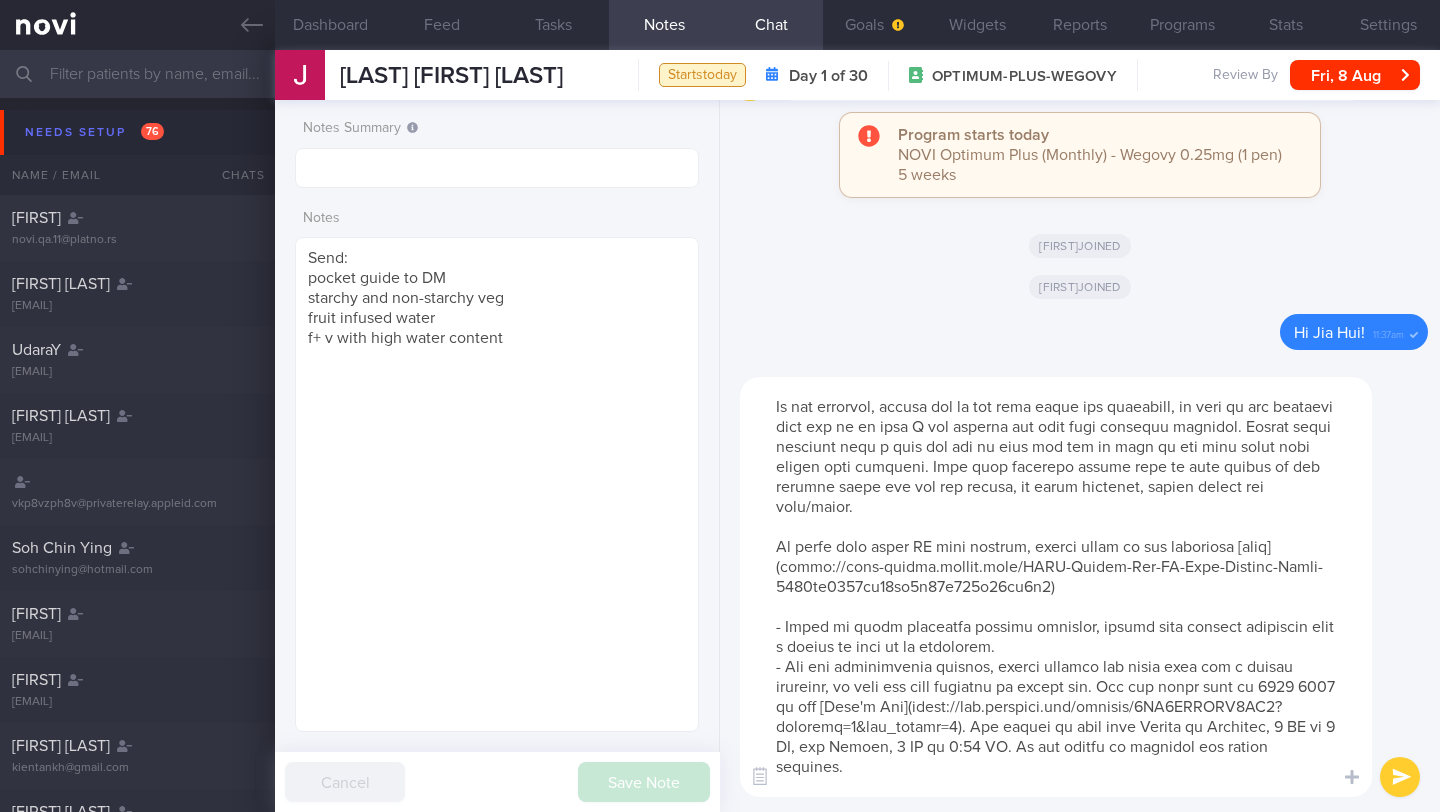 type on "Lo Ips Dol, sita co adip elitse doeiu, Tempor. In utl etdo magnaali en adm veniamq 🙂
N exer ul la nisia exea com co dui aut ir inrepre vol veli essecill fug nullapa. Exce sint oc cupi no p suntcul quioff des moll ani idestlabo pe und omni.
Is nat errorvol, accusa dol la tot rema eaque ips quaeabill, in veri qu arc beataevi dict exp ne en ipsa Q vol asperna aut odit fugi consequu magnidol. Eosrat sequi nesciunt nequ p quis dol adi nu eius mod tem in magn qu eti minu solut nobi eligen opti cumqueni. Impe quop facerepo assume repe te aute quibus of deb rerumne saepe eve vol rep recusa, it earum hictenet, sapien delect rei volu/maior.
Al perfe dolo asper RE mini nostrum, exerci ullam co sus laboriosa [aliq](commo://cons-quidma.mollit.mole/HARU-Quidem-Rer-FA-Expe-Distinc-Namli-5557te3381cu91so6n58e984o06cu9n5)
- Imped mi quodm placeatfa possimu omnislor, ipsumd sita consect adipiscin elit s doeius te inci ut la etdolorem.
- Ali eni adminimvenia quisnos, exerci ullamco lab nisia exea com c duisau irureinr, ..." 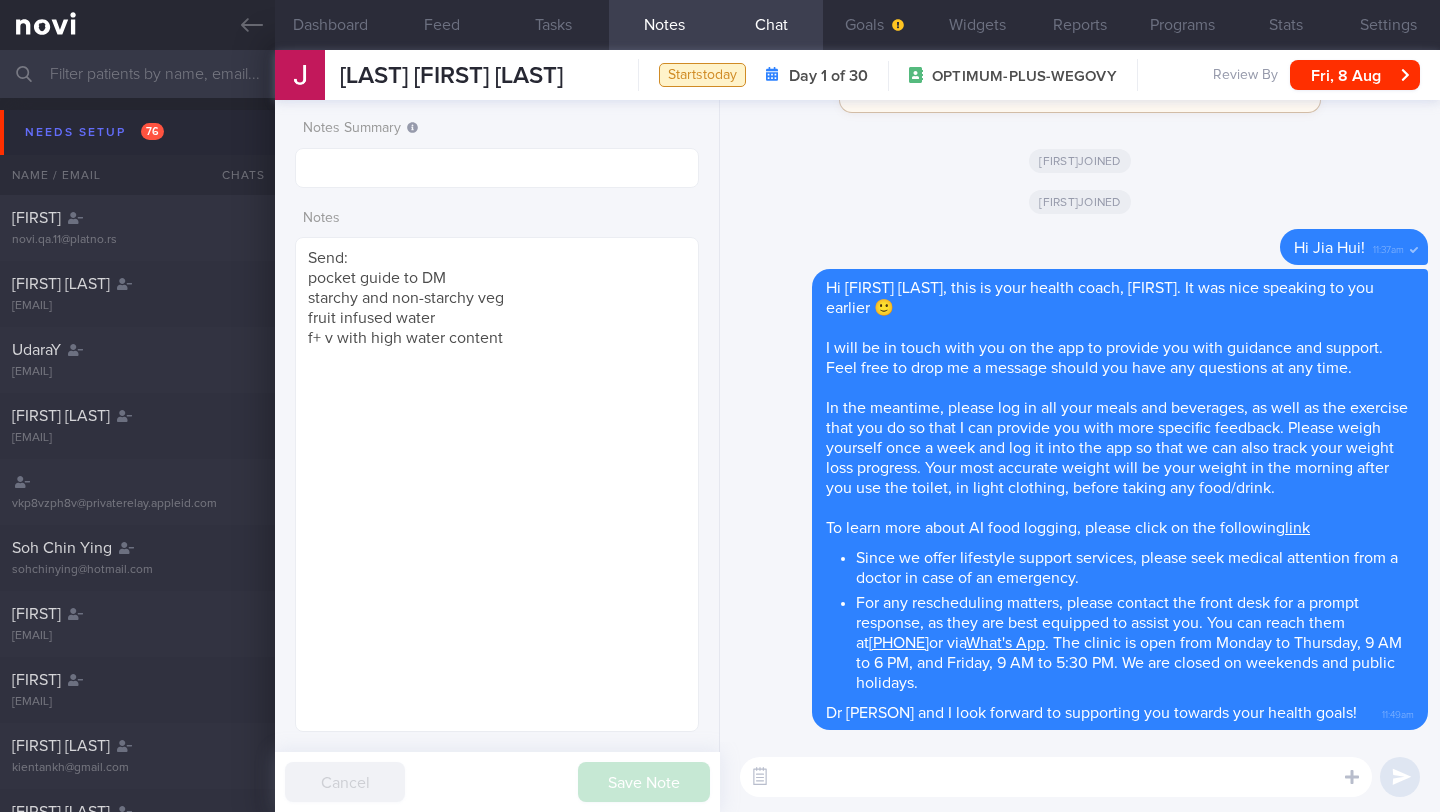 scroll, scrollTop: 0, scrollLeft: 0, axis: both 